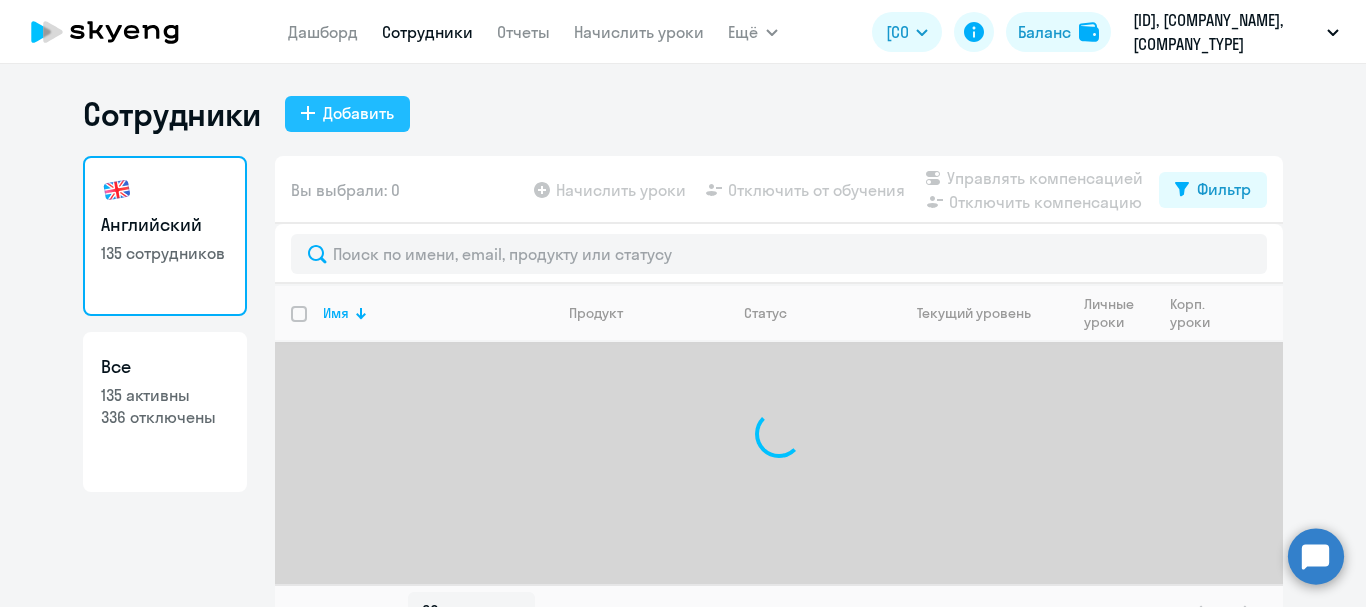 scroll, scrollTop: 0, scrollLeft: 0, axis: both 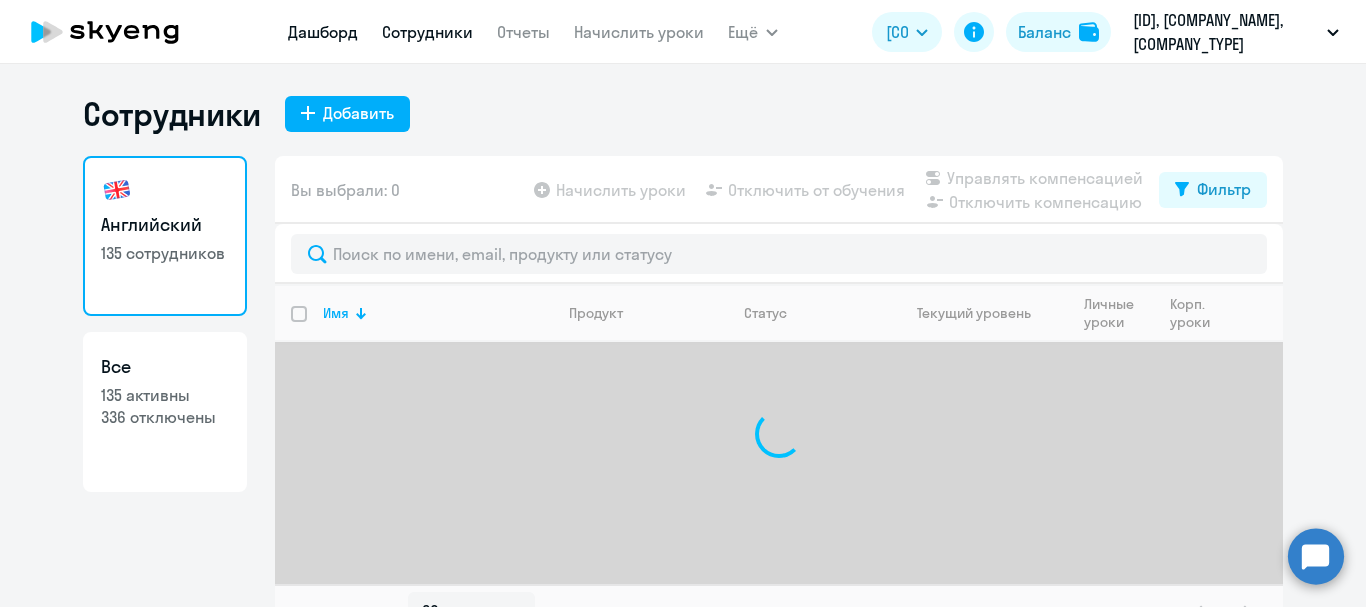 click on "Дашборд" at bounding box center [323, 32] 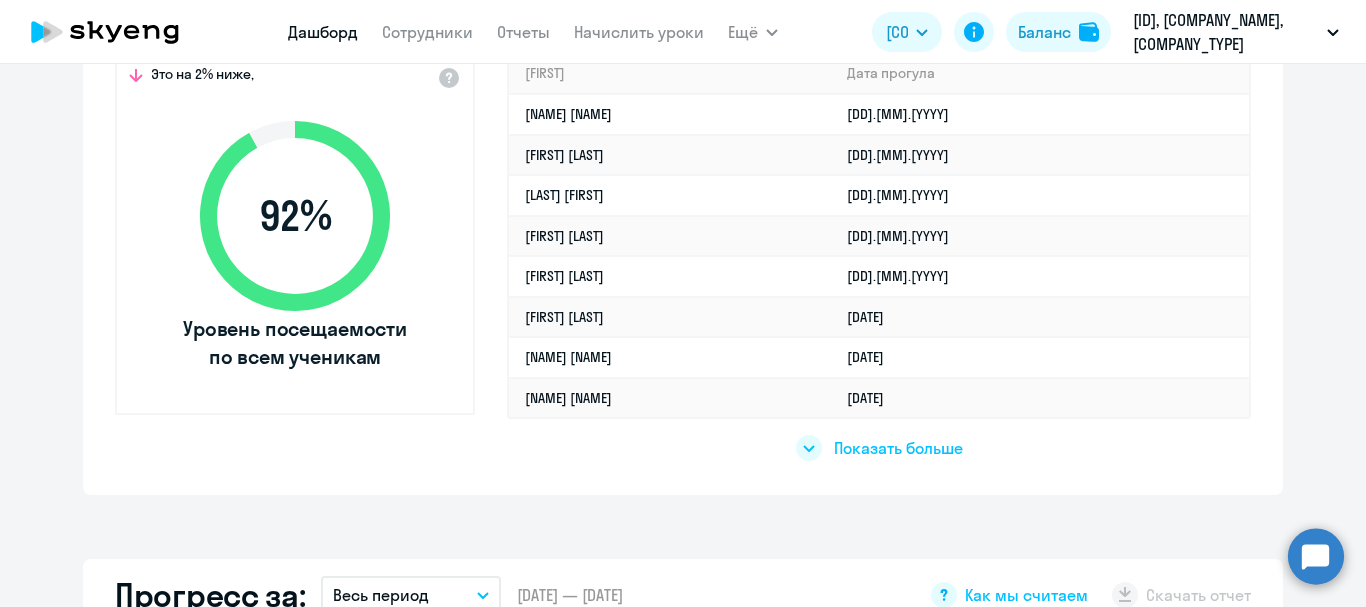 scroll, scrollTop: 709, scrollLeft: 0, axis: vertical 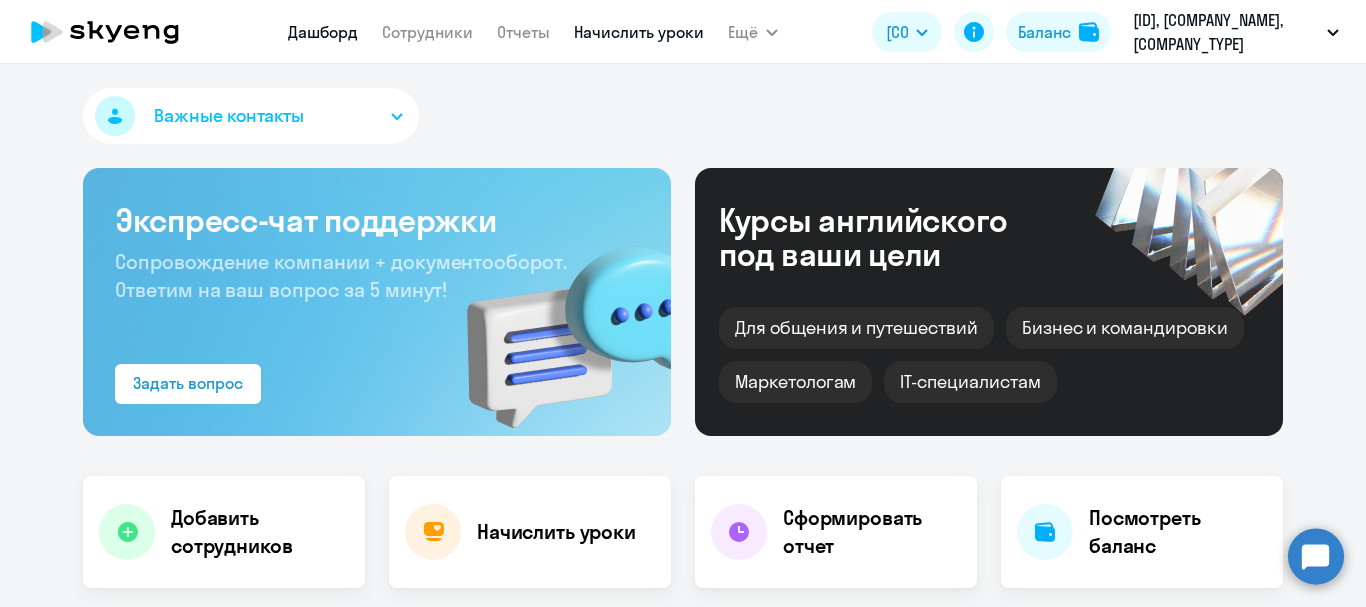 click on "Начислить уроки" at bounding box center [639, 32] 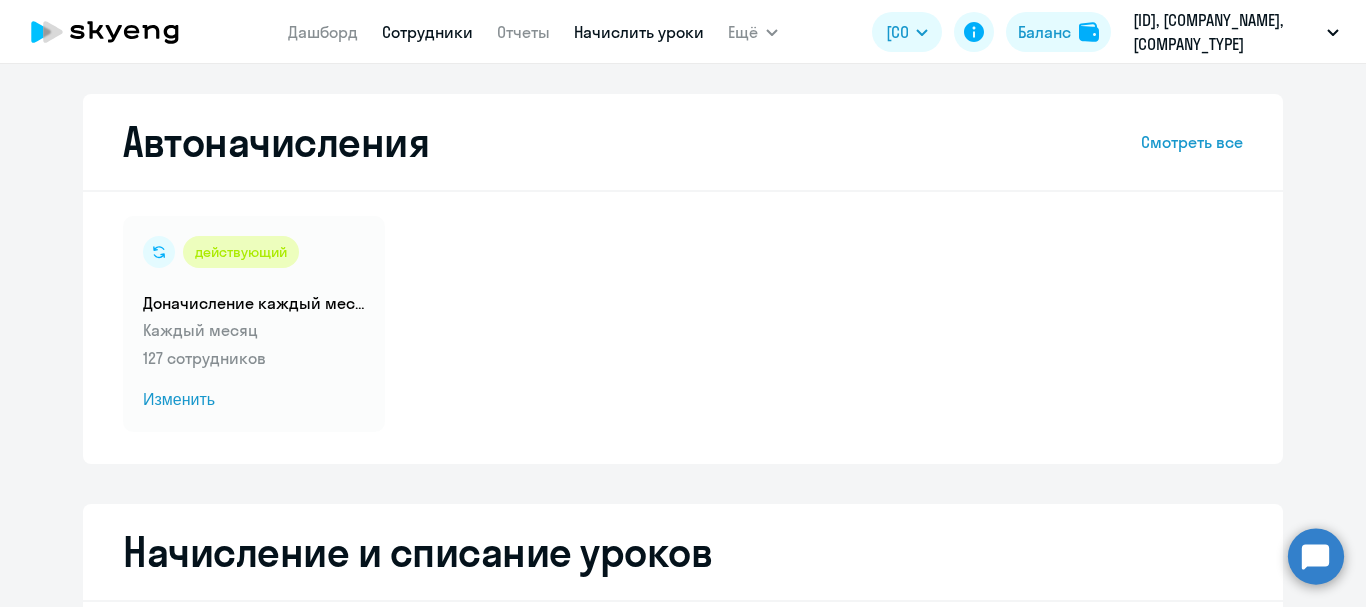 click on "Сотрудники" at bounding box center (427, 32) 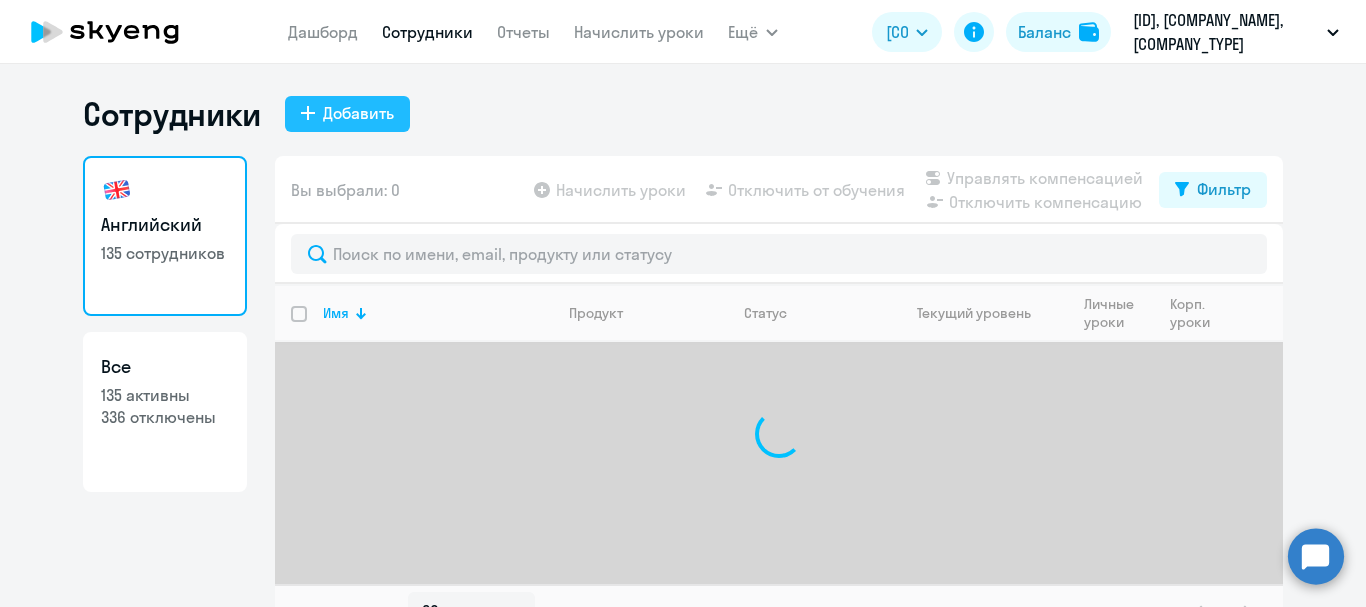 click on "Добавить" at bounding box center [358, 113] 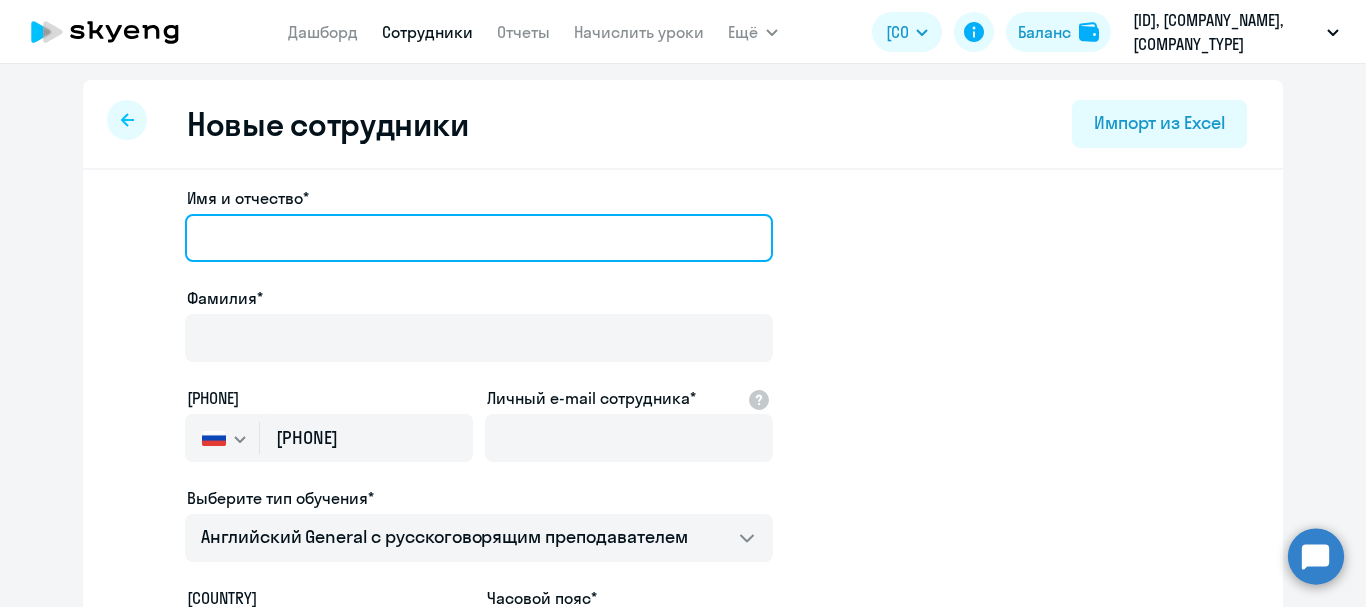 click on "Имя и отчество*" at bounding box center [479, 238] 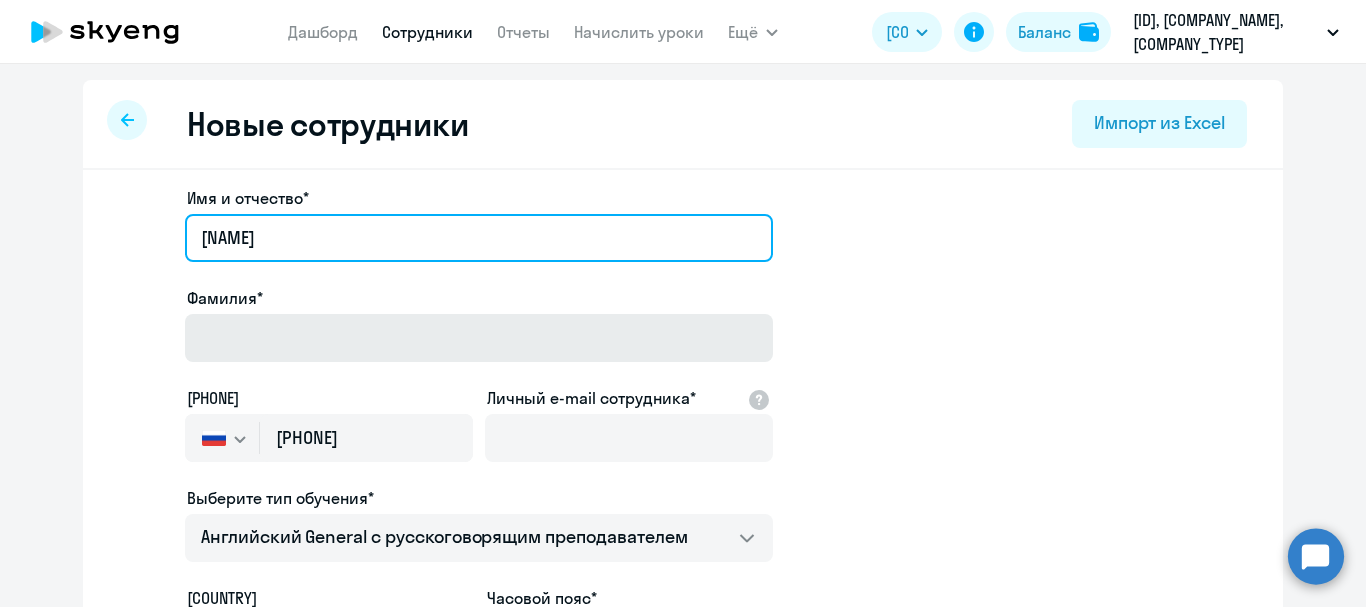 type on "[NAME]" 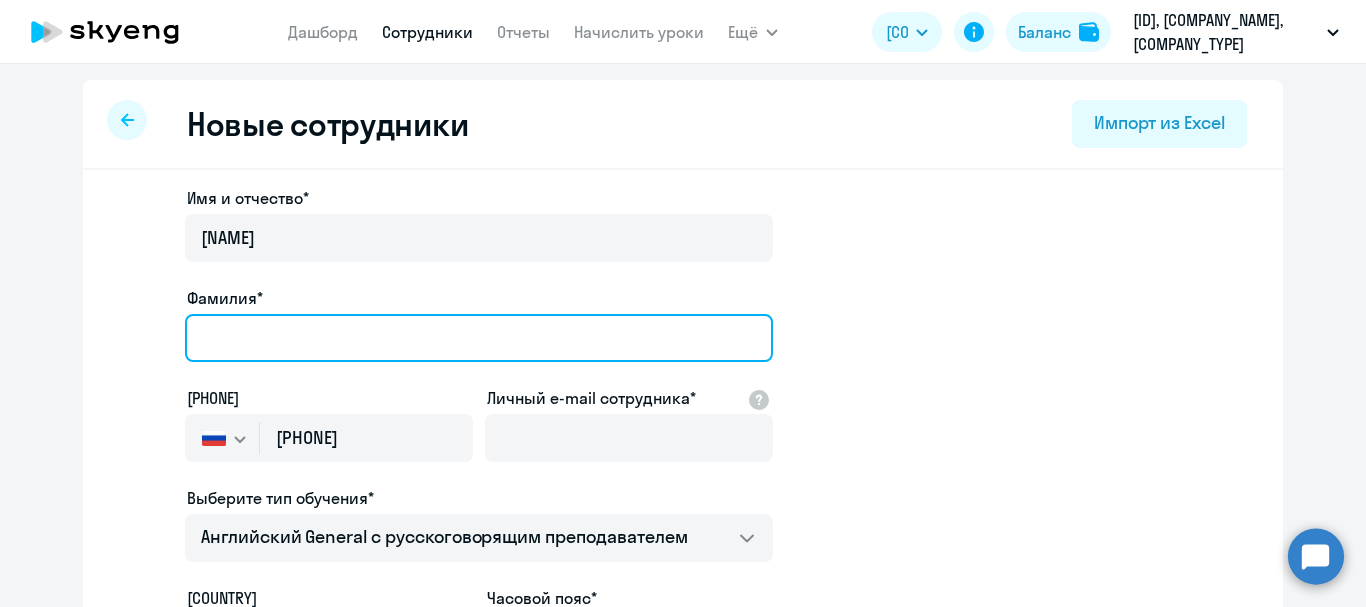 click on "Фамилия*" at bounding box center [479, 338] 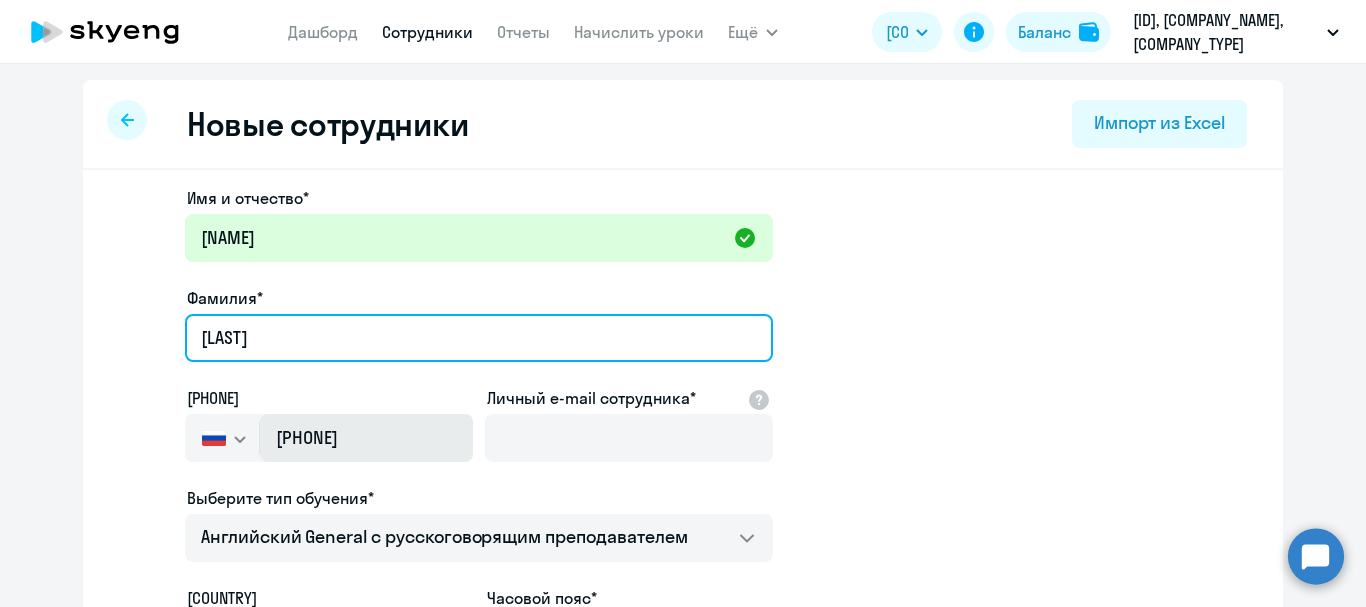 type on "[LAST]" 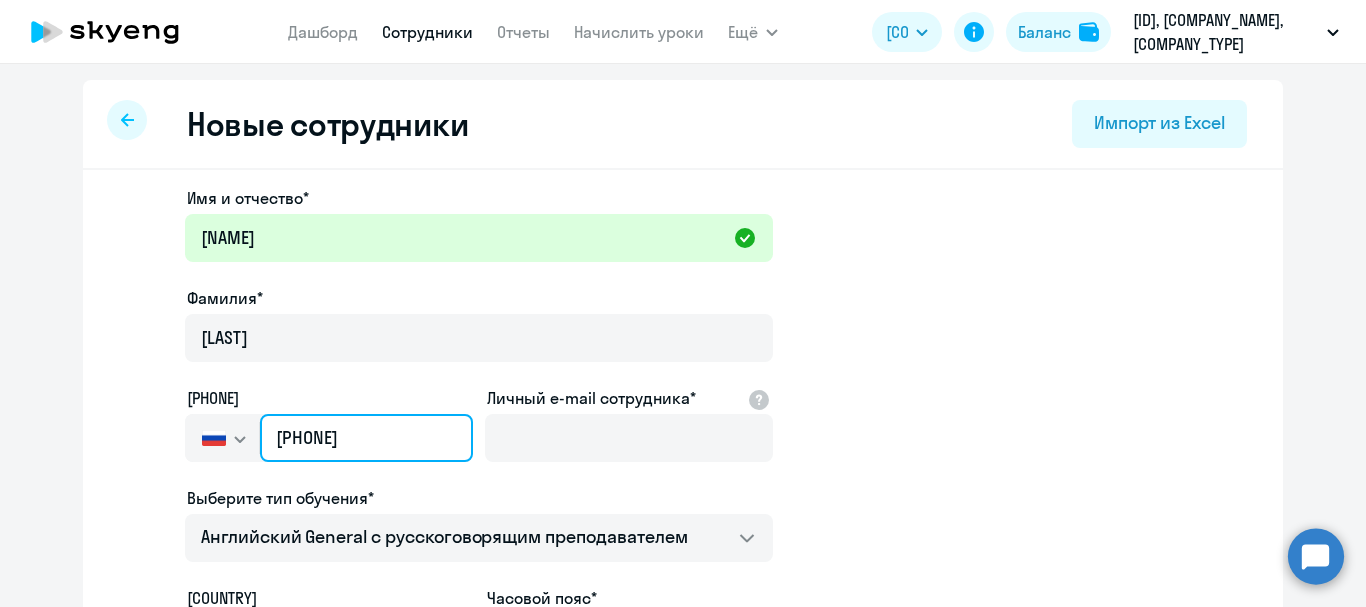 click on "[PHONE]" at bounding box center (366, 438) 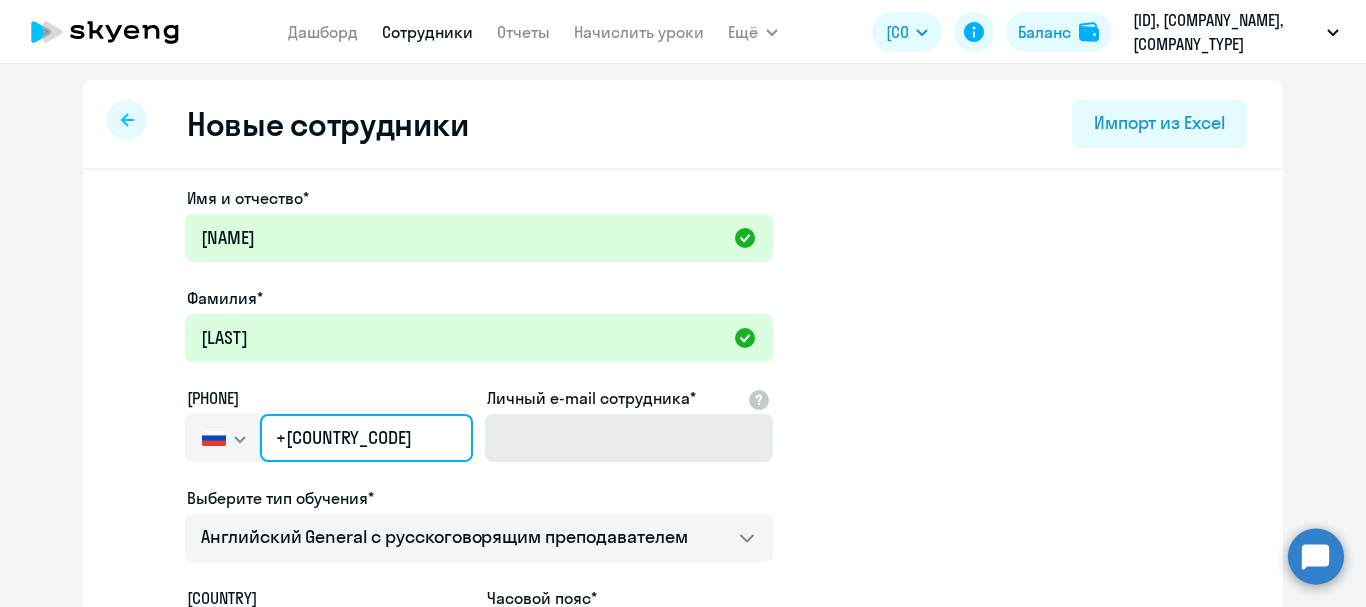 type on "+[COUNTRY_CODE]" 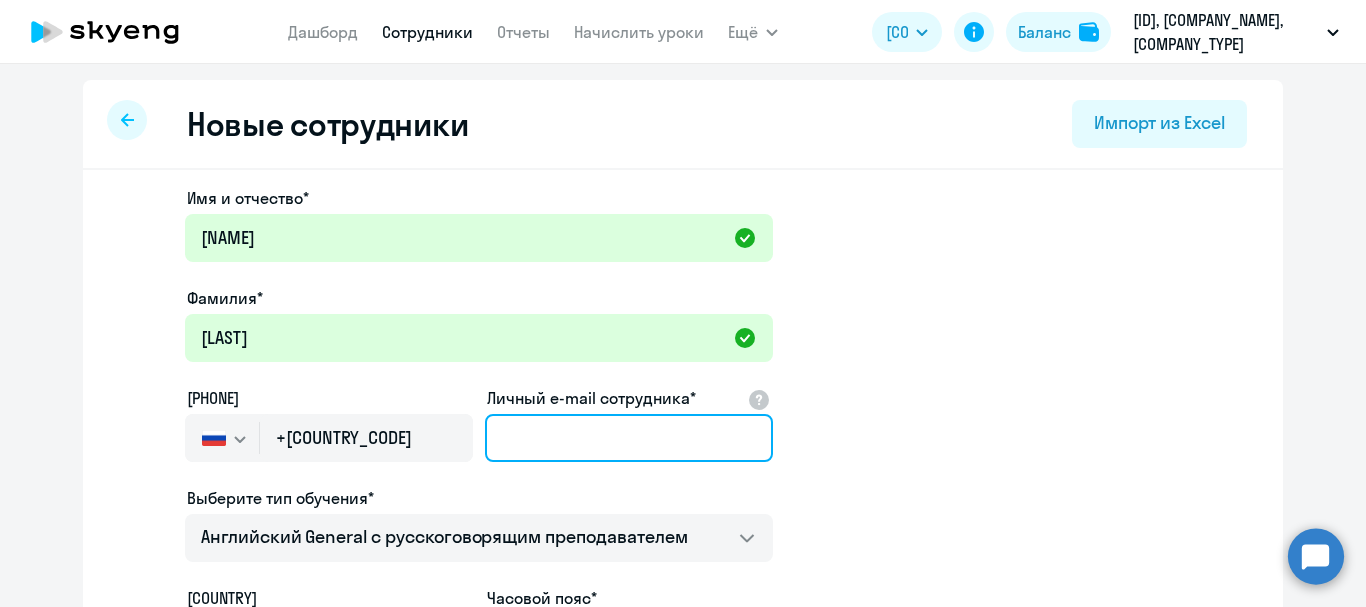 click on "Личный e-mail сотрудника*" at bounding box center (629, 438) 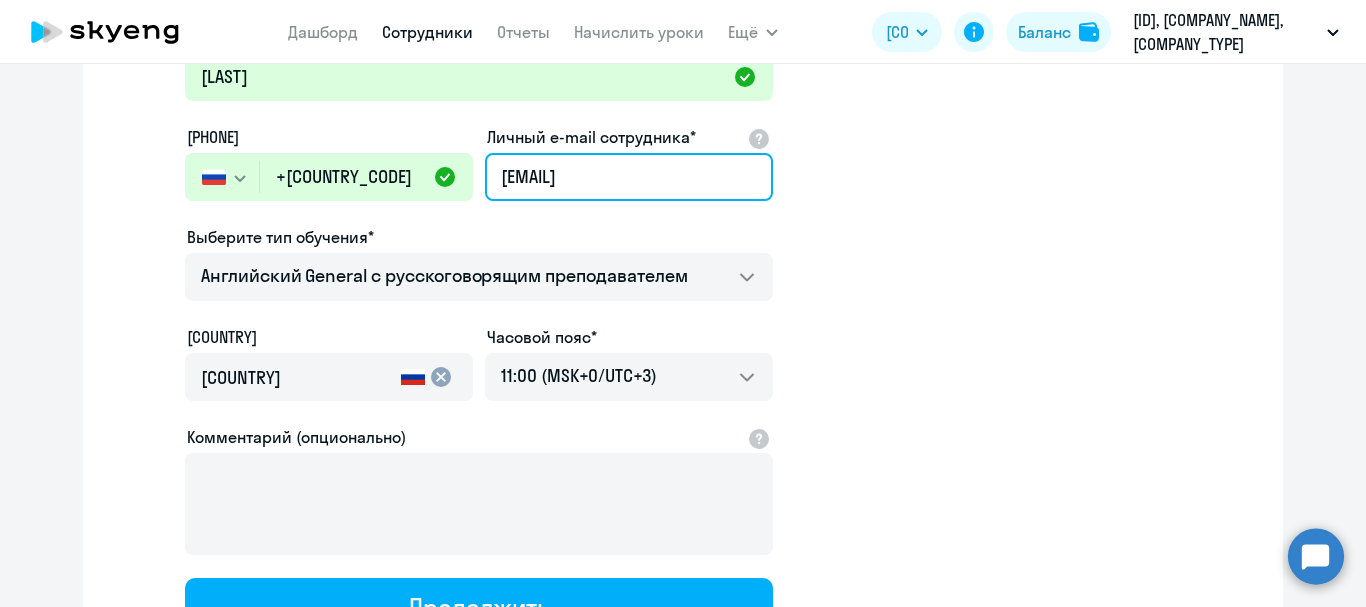 scroll, scrollTop: 267, scrollLeft: 0, axis: vertical 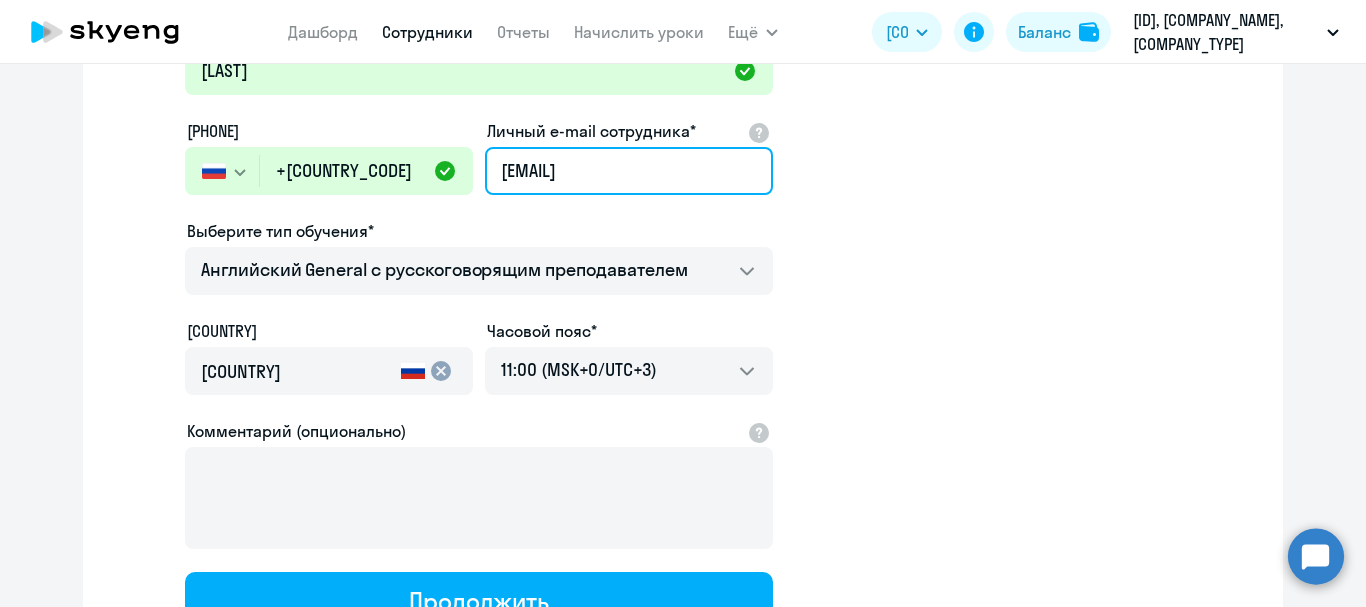type on "[EMAIL]" 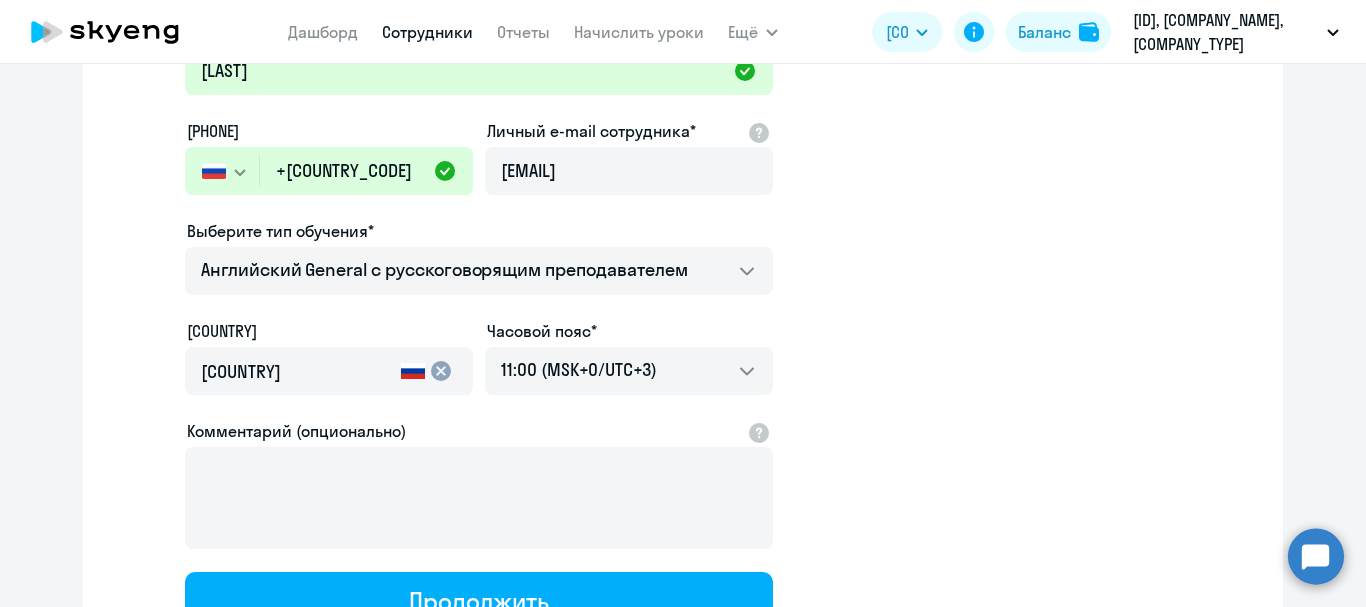 click on "cancel" at bounding box center (441, 371) 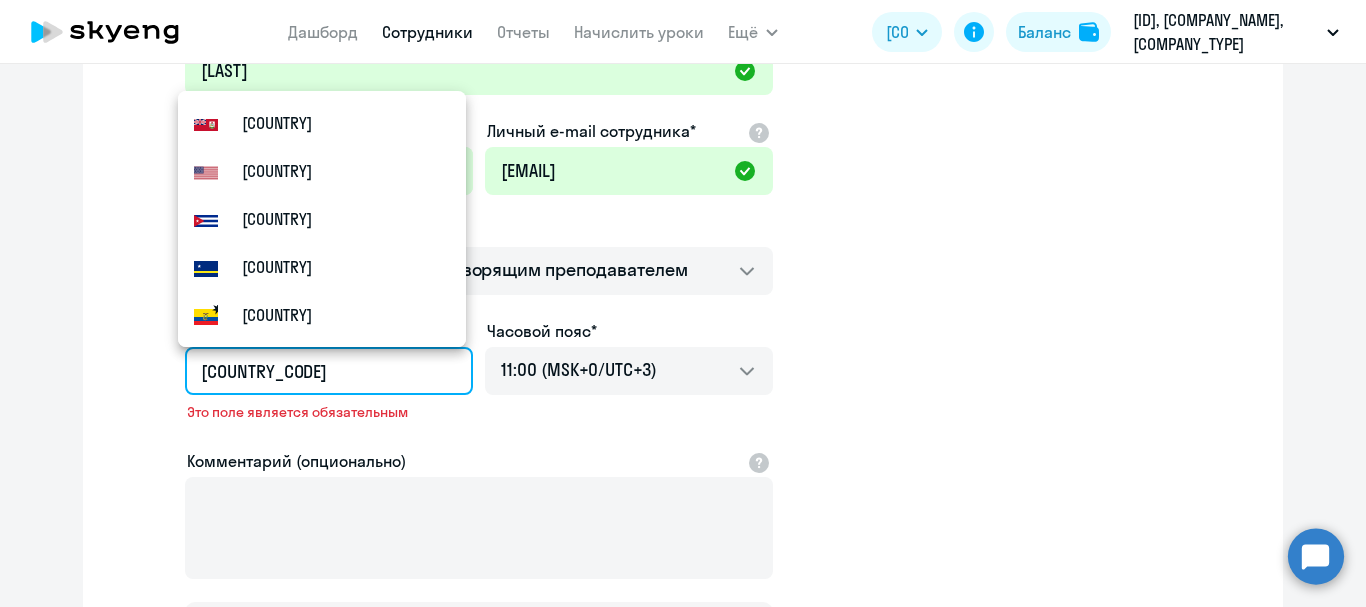 scroll, scrollTop: 0, scrollLeft: 0, axis: both 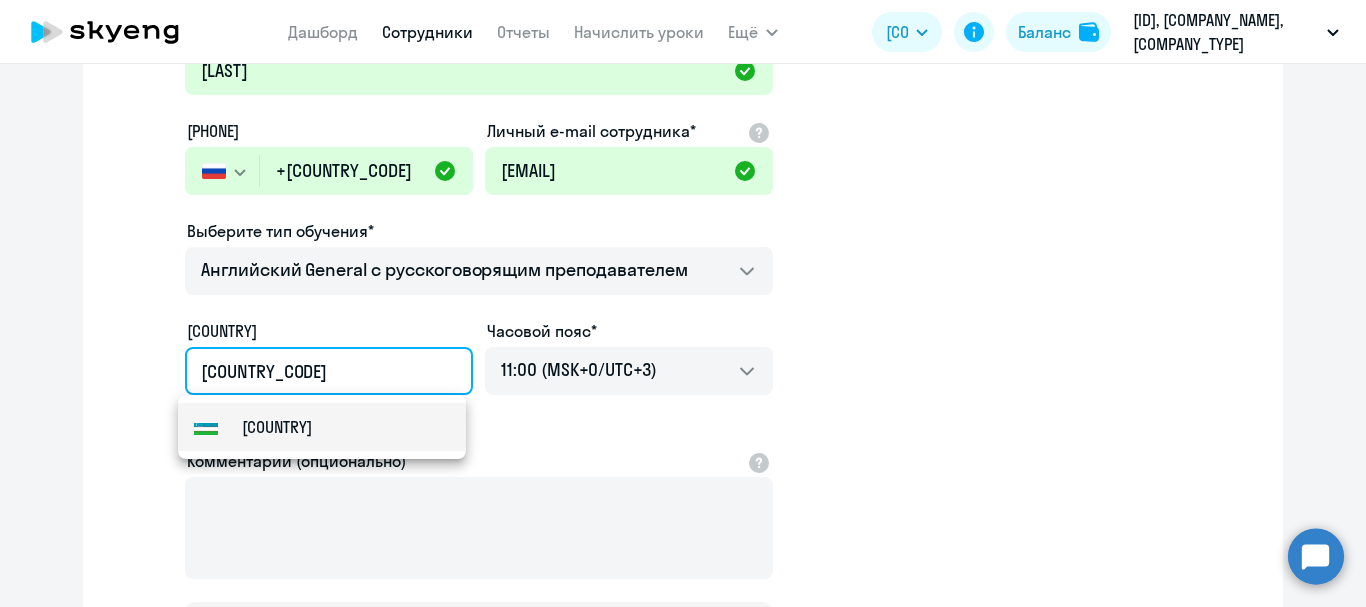 type on "[COUNTRY_CODE]" 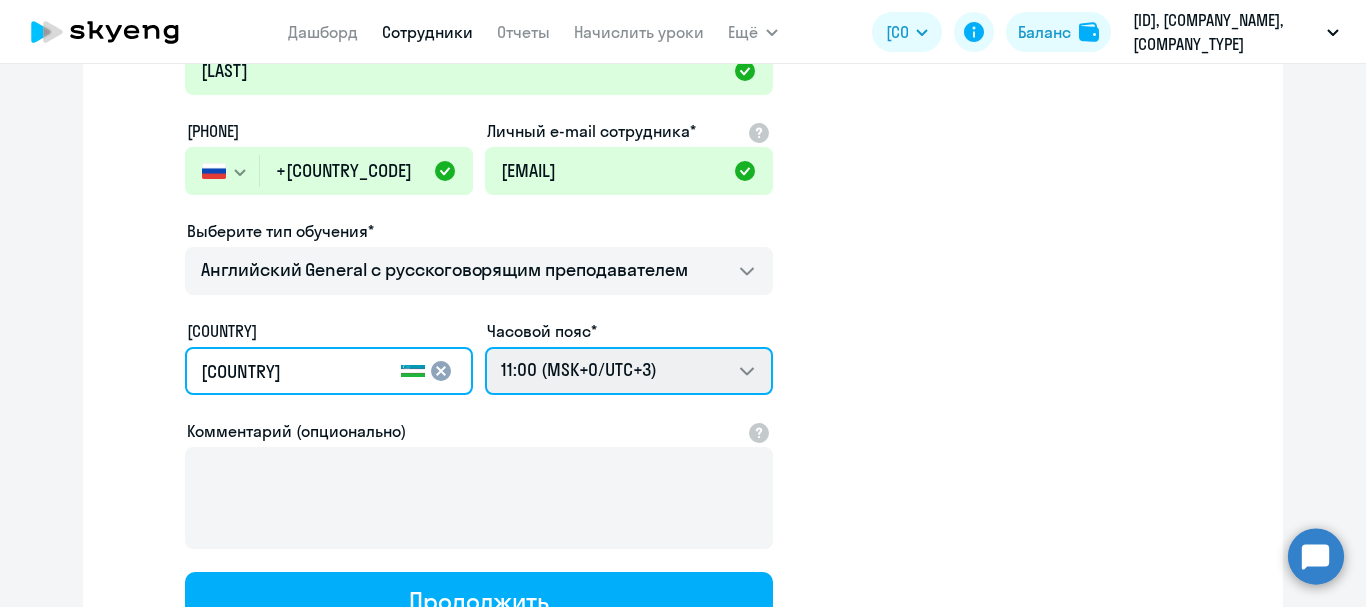 click on "[TIME] ([TIMEZONE]) [TIME] ([TIMEZONE]) [TIME] ([TIMEZONE]) [TIME] ([TIMEZONE]) [TIME] ([TIMEZONE]) [TIME] ([TIMEZONE]) [TIME] ([TIMEZONE]) [TIME] ([TIMEZONE]) [TIME] ([TIMEZONE]) [TIME] ([TIMEZONE]) [TIME] ([TIMEZONE]) [TIME] ([TIMEZONE]) [TIME] ([TIMEZONE]) [TIME] ([TIMEZONE]) [TIME] ([TIMEZONE]) [TIME] ([TIMEZONE]) [TIME] ([TIMEZONE]) [TIME] ([TIMEZONE]) [TIME] ([TIMEZONE]) [TIME] ([TIMEZONE]) [TIME] ([TIMEZONE]) [TIME] ([TIMEZONE]) [TIME] ([TIMEZONE]) [TIME] ([TIMEZONE]) [TIME] ([TIMEZONE]) [TIME] ([TIMEZONE])" at bounding box center [629, 371] 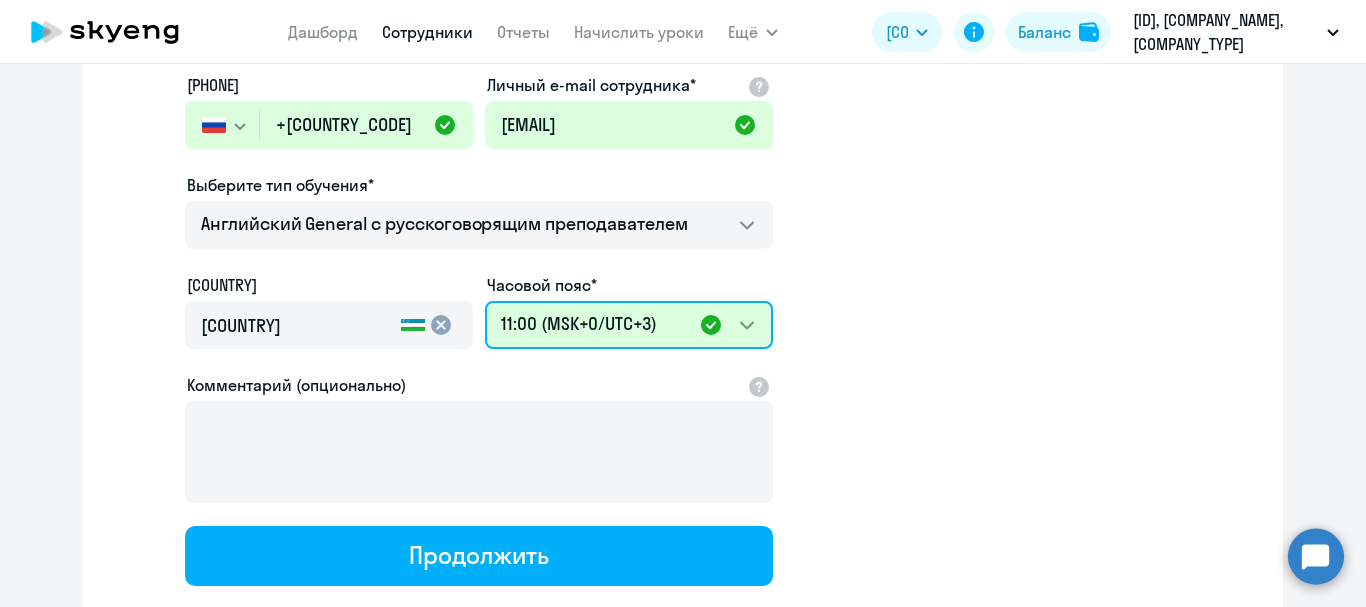 scroll, scrollTop: 325, scrollLeft: 0, axis: vertical 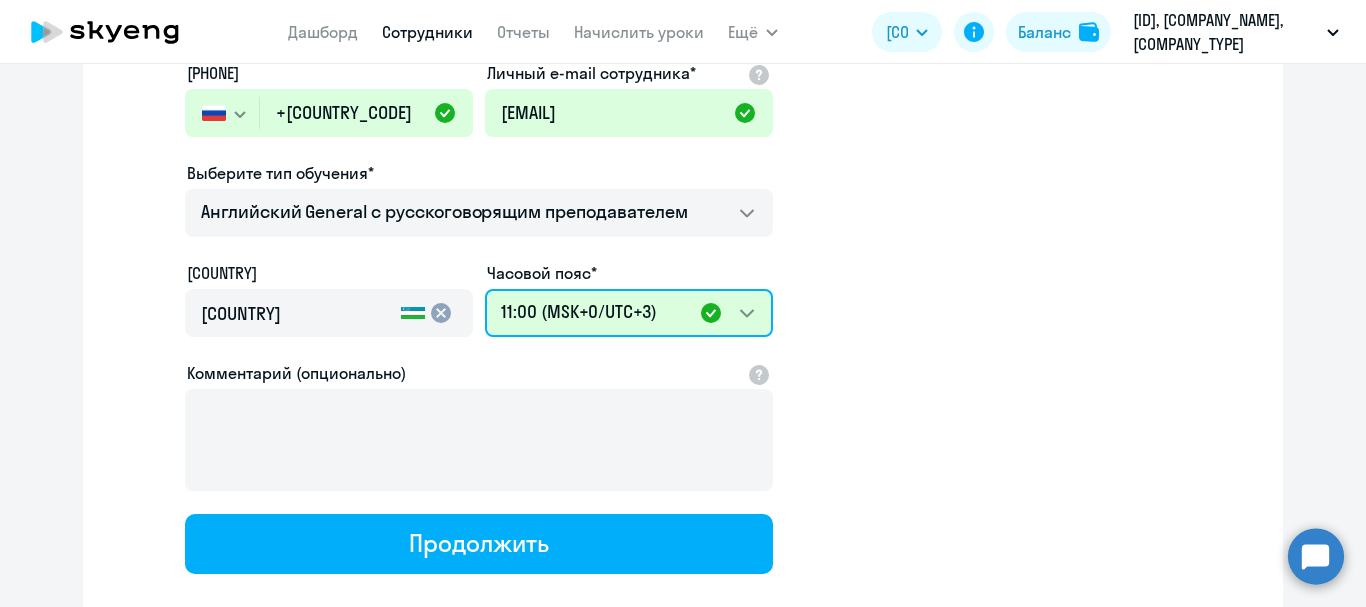 click on "[TIME] ([TIMEZONE]) [TIME] ([TIMEZONE]) [TIME] ([TIMEZONE]) [TIME] ([TIMEZONE]) [TIME] ([TIMEZONE]) [TIME] ([TIMEZONE]) [TIME] ([TIMEZONE]) [TIME] ([TIMEZONE]) [TIME] ([TIMEZONE]) [TIME] ([TIMEZONE]) [TIME] ([TIMEZONE]) [TIME] ([TIMEZONE]) [TIME] ([TIMEZONE]) [TIME] ([TIMEZONE]) [TIME] ([TIMEZONE]) [TIME] ([TIMEZONE]) [TIME] ([TIMEZONE]) [TIME] ([TIMEZONE]) [TIME] ([TIMEZONE]) [TIME] ([TIMEZONE]) [TIME] ([TIMEZONE]) [TIME] ([TIMEZONE]) [TIME] ([TIMEZONE]) [TIME] ([TIMEZONE]) [TIME] ([TIMEZONE]) [TIME] ([TIMEZONE])" at bounding box center (629, 313) 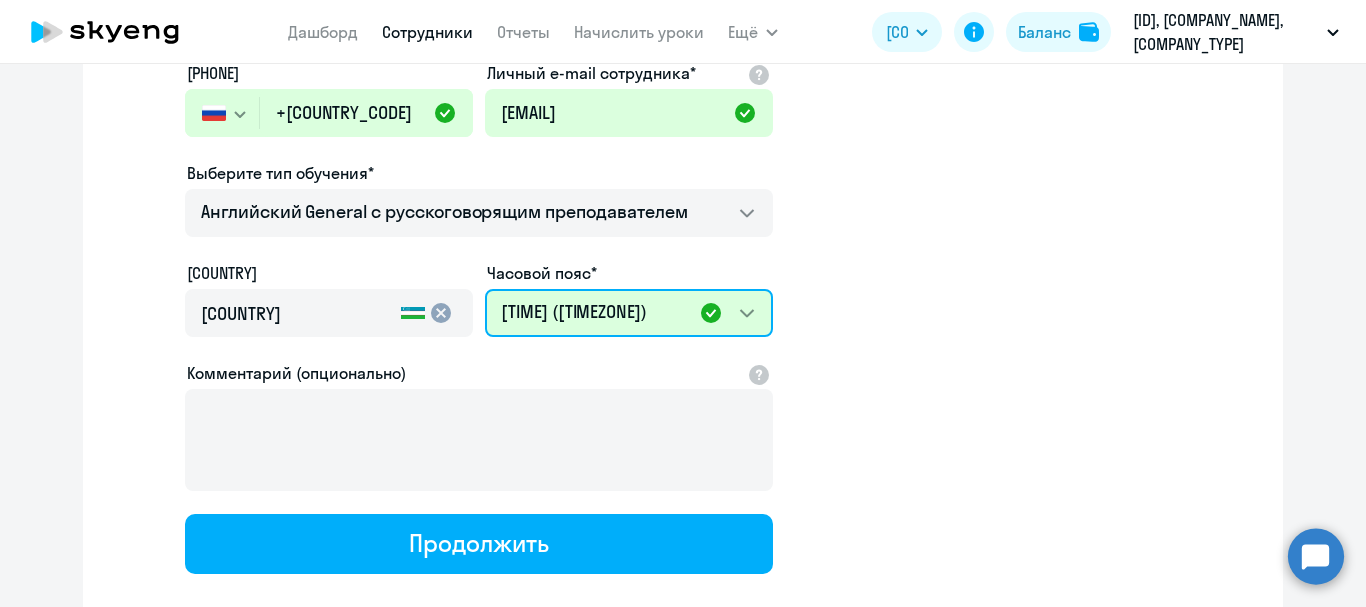 click on "[TIME] ([TIMEZONE]) [TIME] ([TIMEZONE]) [TIME] ([TIMEZONE]) [TIME] ([TIMEZONE]) [TIME] ([TIMEZONE]) [TIME] ([TIMEZONE]) [TIME] ([TIMEZONE]) [TIME] ([TIMEZONE]) [TIME] ([TIMEZONE]) [TIME] ([TIMEZONE]) [TIME] ([TIMEZONE]) [TIME] ([TIMEZONE]) [TIME] ([TIMEZONE]) [TIME] ([TIMEZONE]) [TIME] ([TIMEZONE]) [TIME] ([TIMEZONE]) [TIME] ([TIMEZONE]) [TIME] ([TIMEZONE]) [TIME] ([TIMEZONE]) [TIME] ([TIMEZONE]) [TIME] ([TIMEZONE]) [TIME] ([TIMEZONE]) [TIME] ([TIMEZONE]) [TIME] ([TIMEZONE]) [TIME] ([TIMEZONE]) [TIME] ([TIMEZONE])" at bounding box center [629, 313] 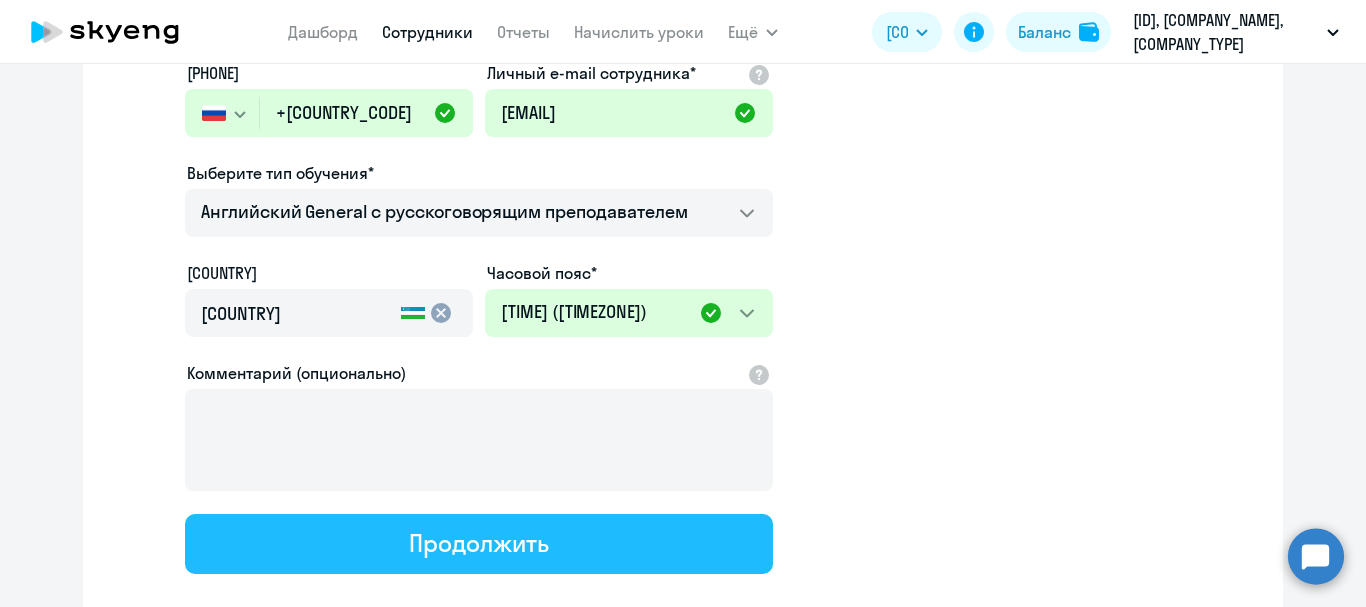 click on "Продолжить" at bounding box center (479, 544) 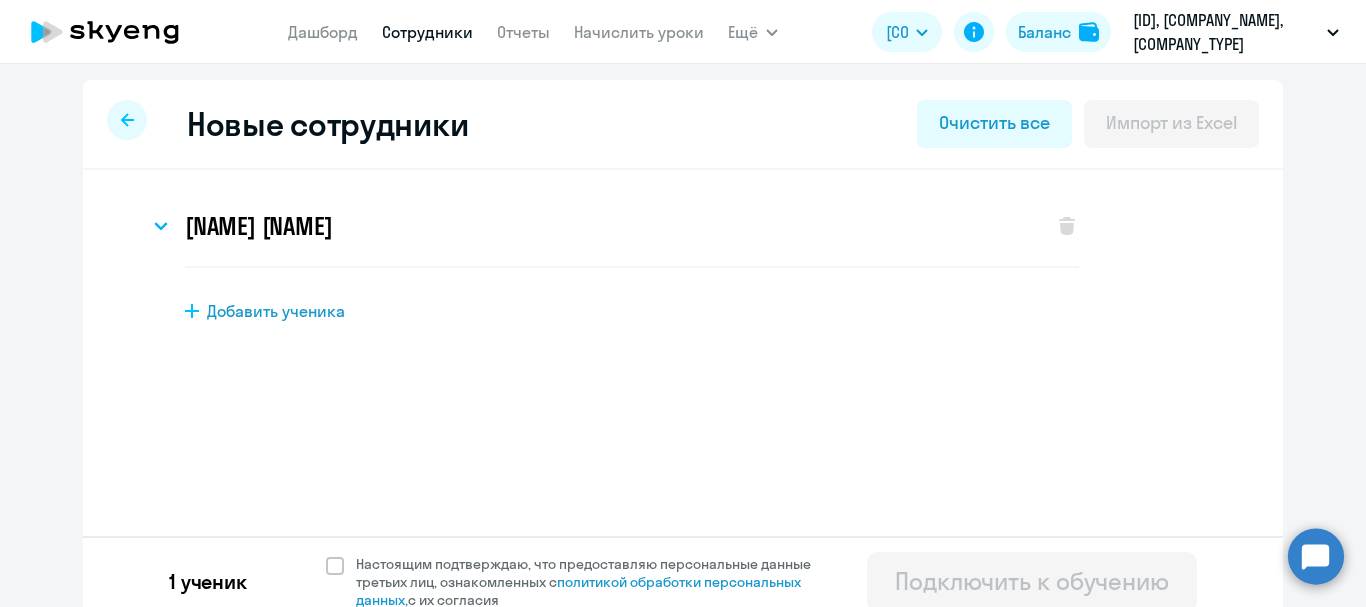 scroll, scrollTop: 0, scrollLeft: 0, axis: both 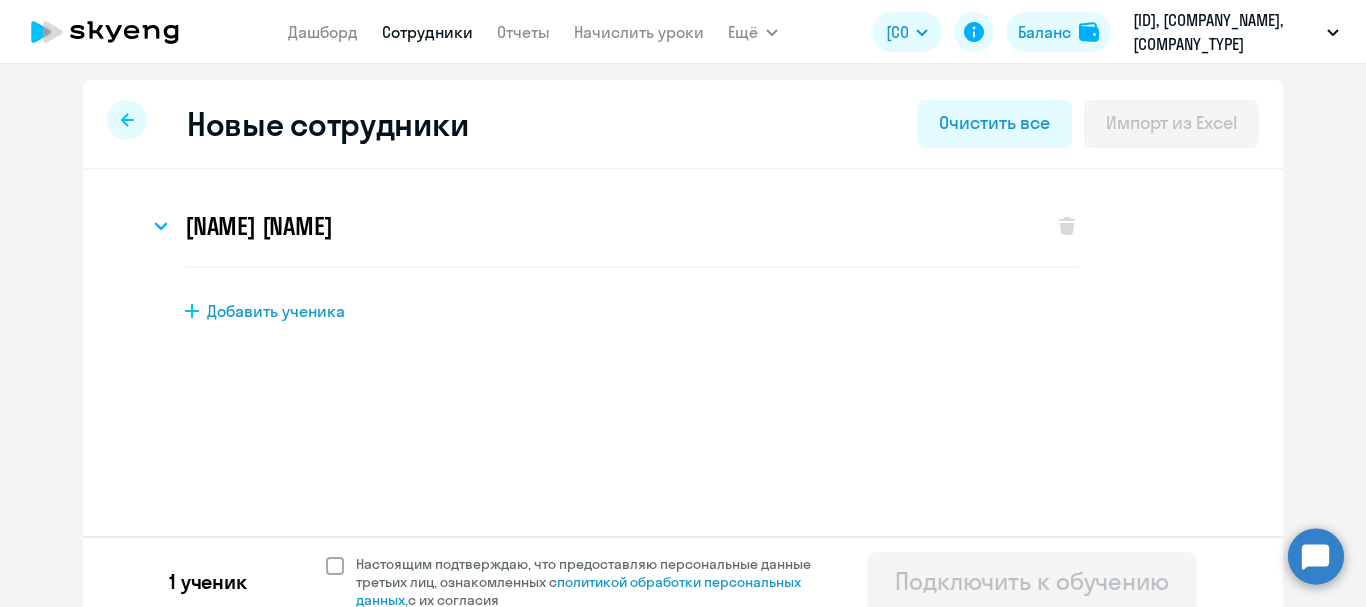 click at bounding box center (335, 566) 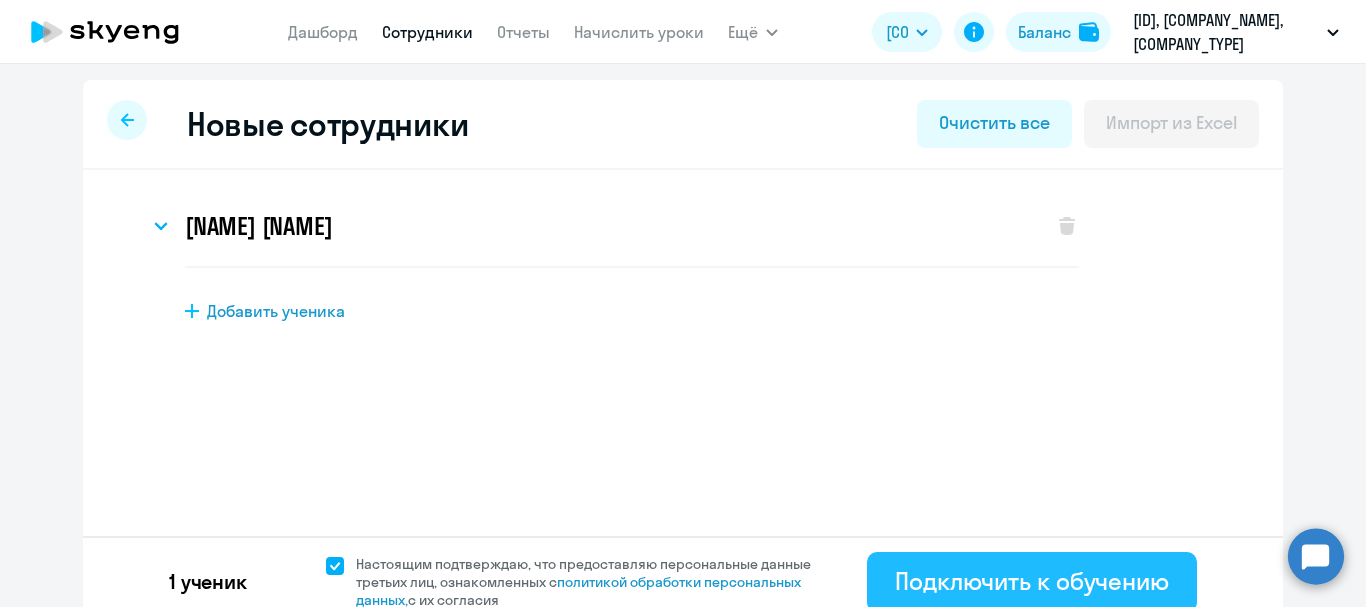 click on "Подключить к обучению" at bounding box center [1032, 581] 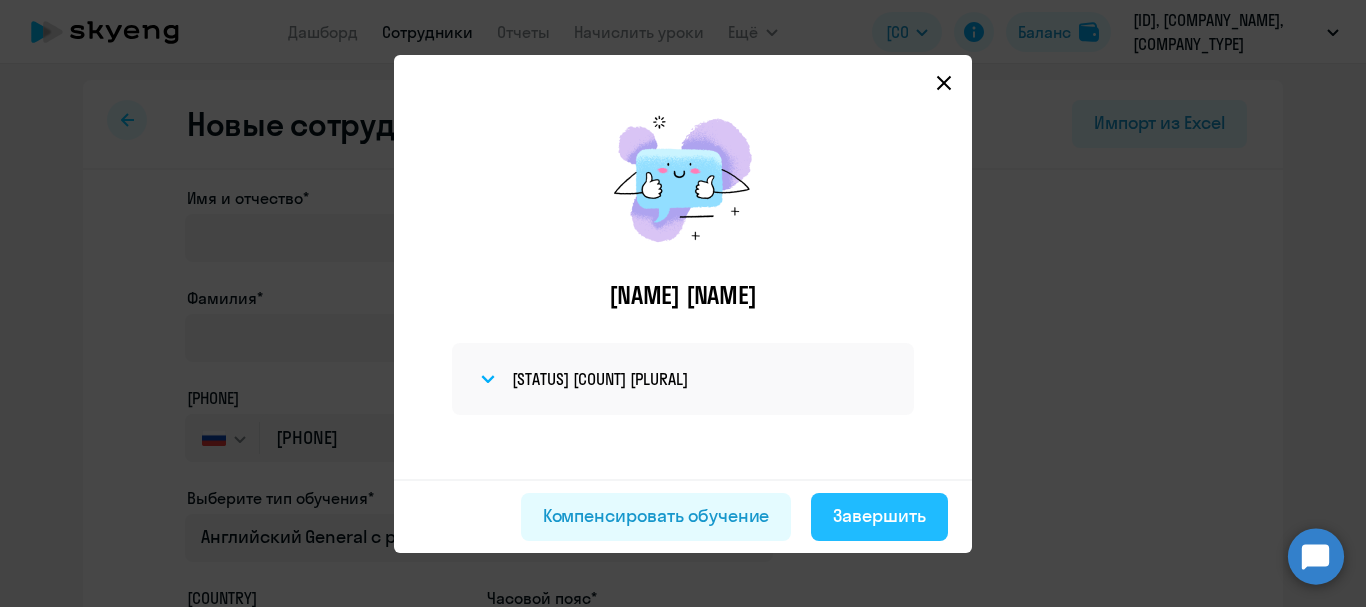 click on "Завершить" at bounding box center [656, 516] 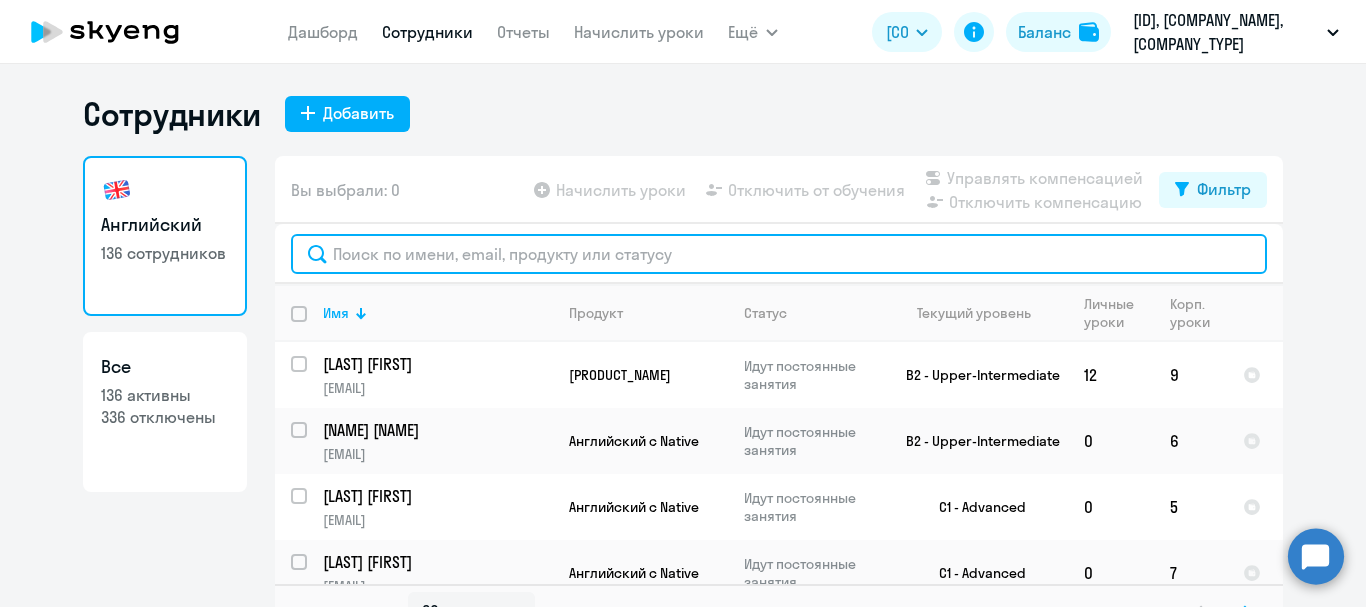 click at bounding box center (779, 254) 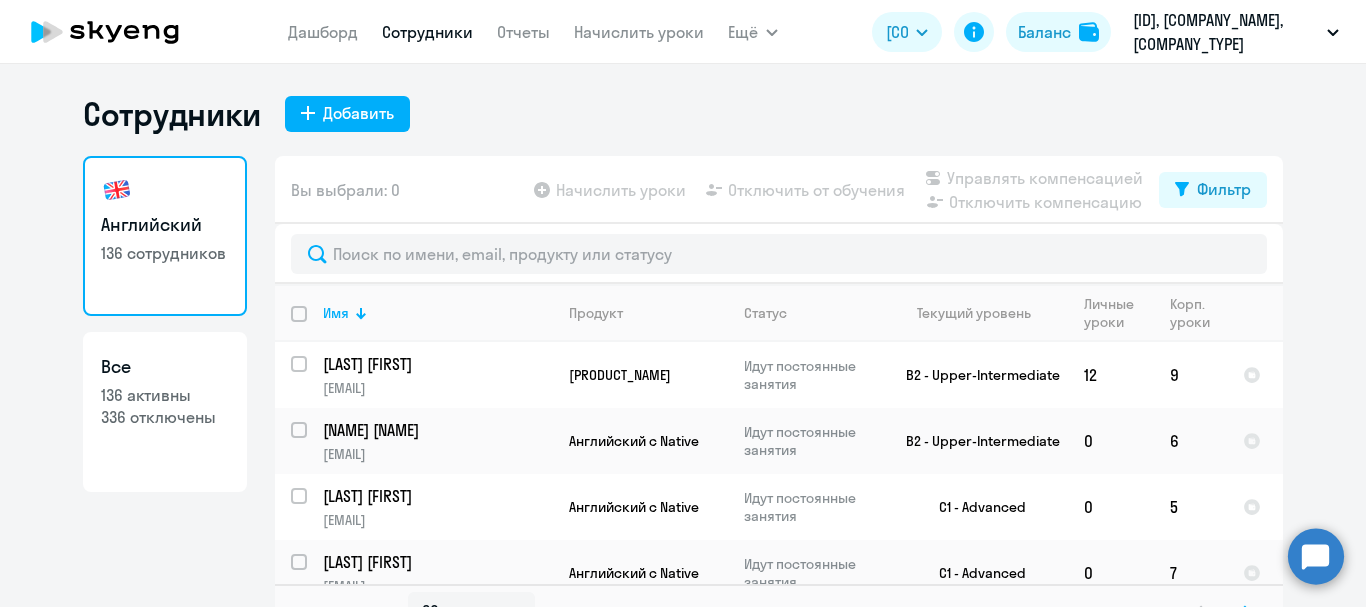 click on "Начислить уроки" at bounding box center (639, 32) 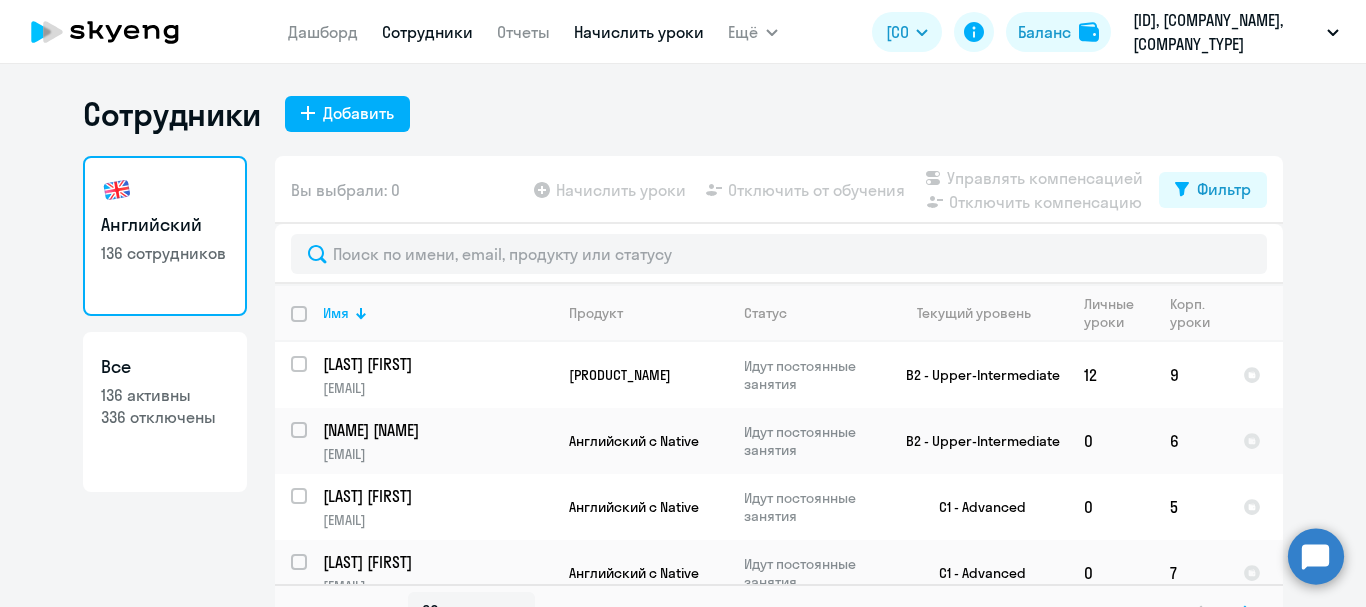click on "Начислить уроки" at bounding box center [639, 32] 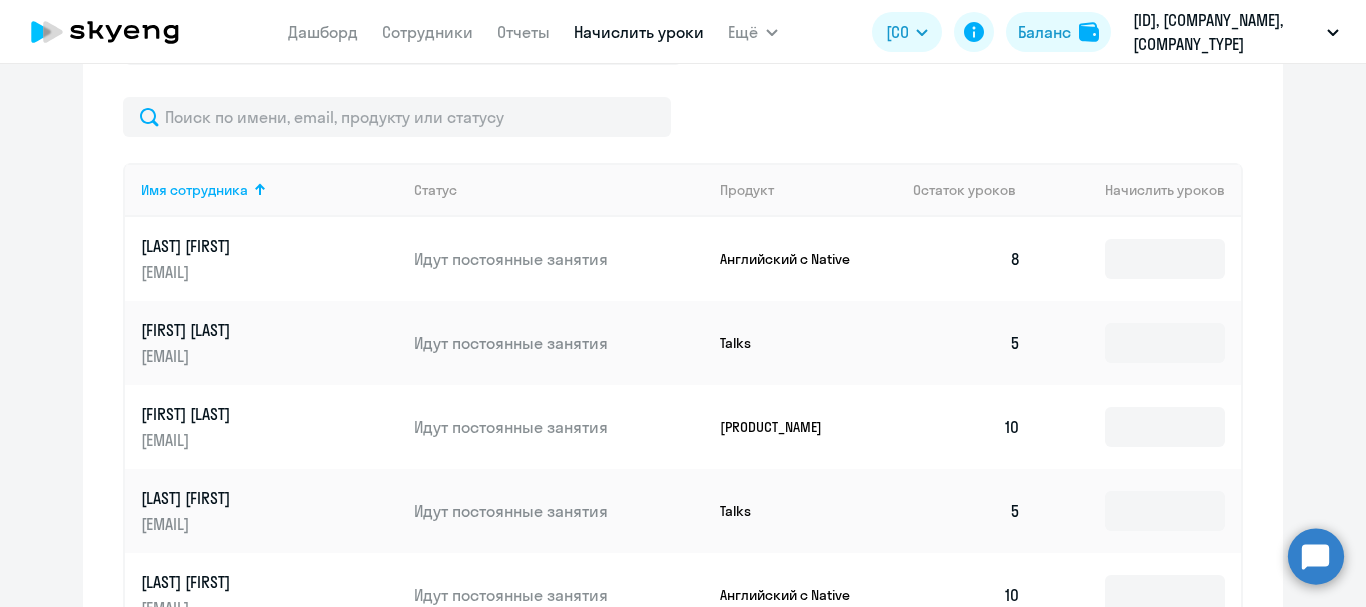 scroll, scrollTop: 744, scrollLeft: 0, axis: vertical 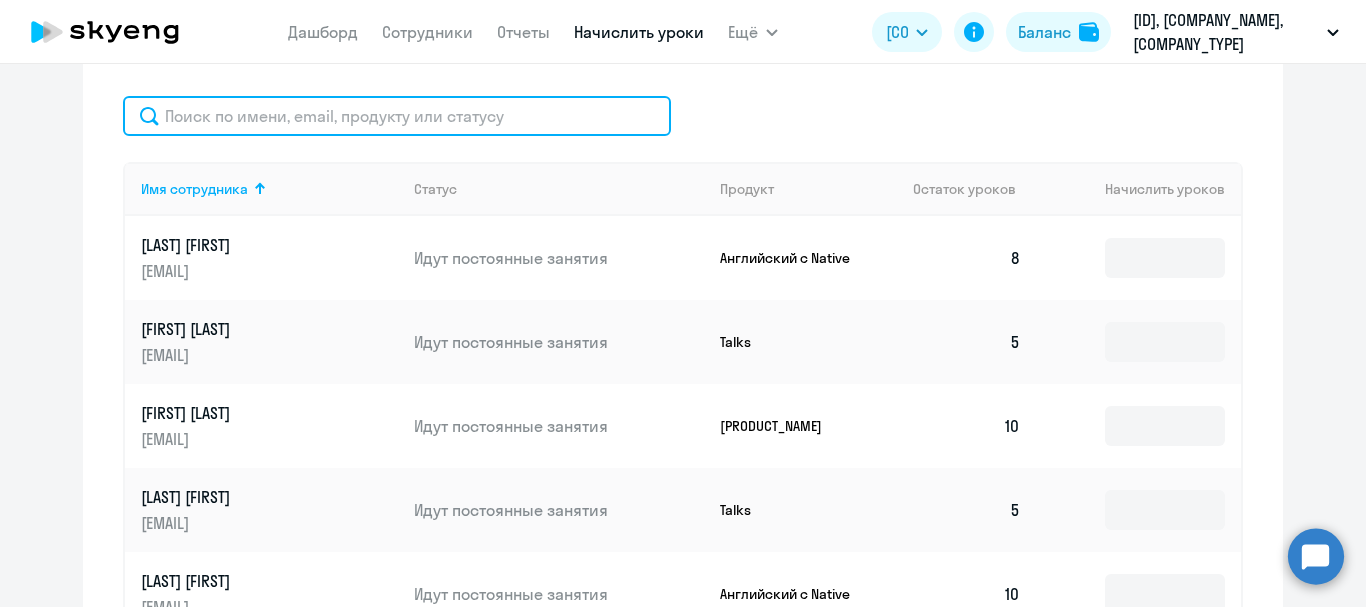 click at bounding box center [397, 116] 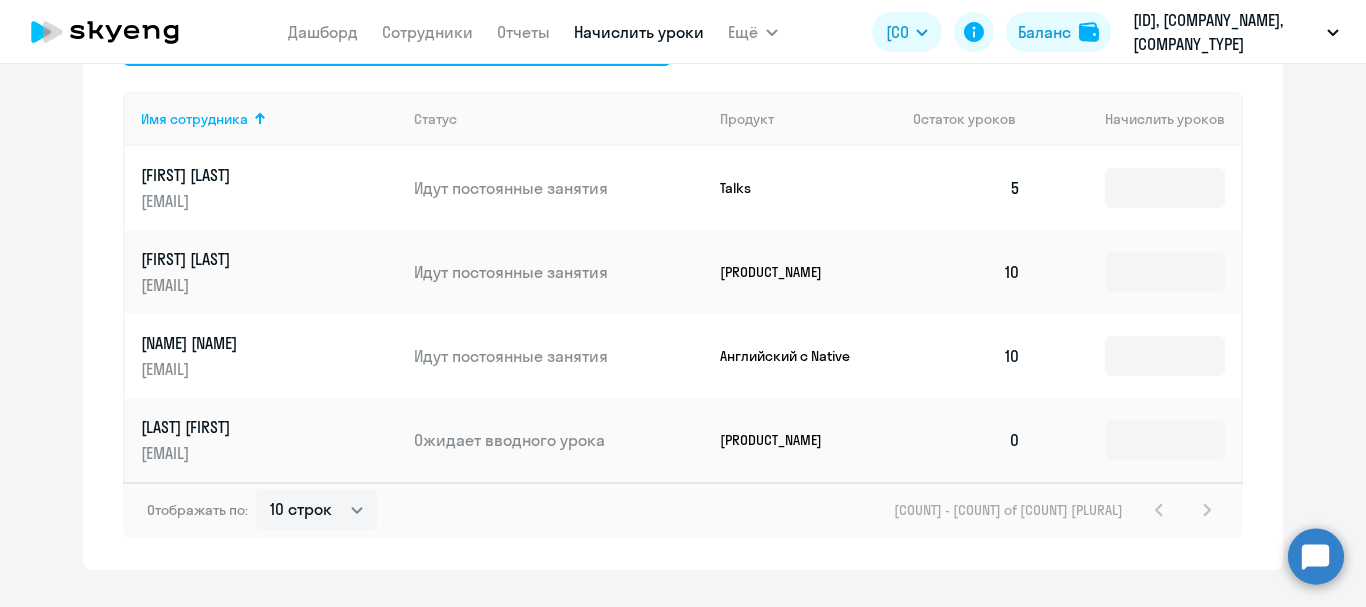 scroll, scrollTop: 840, scrollLeft: 0, axis: vertical 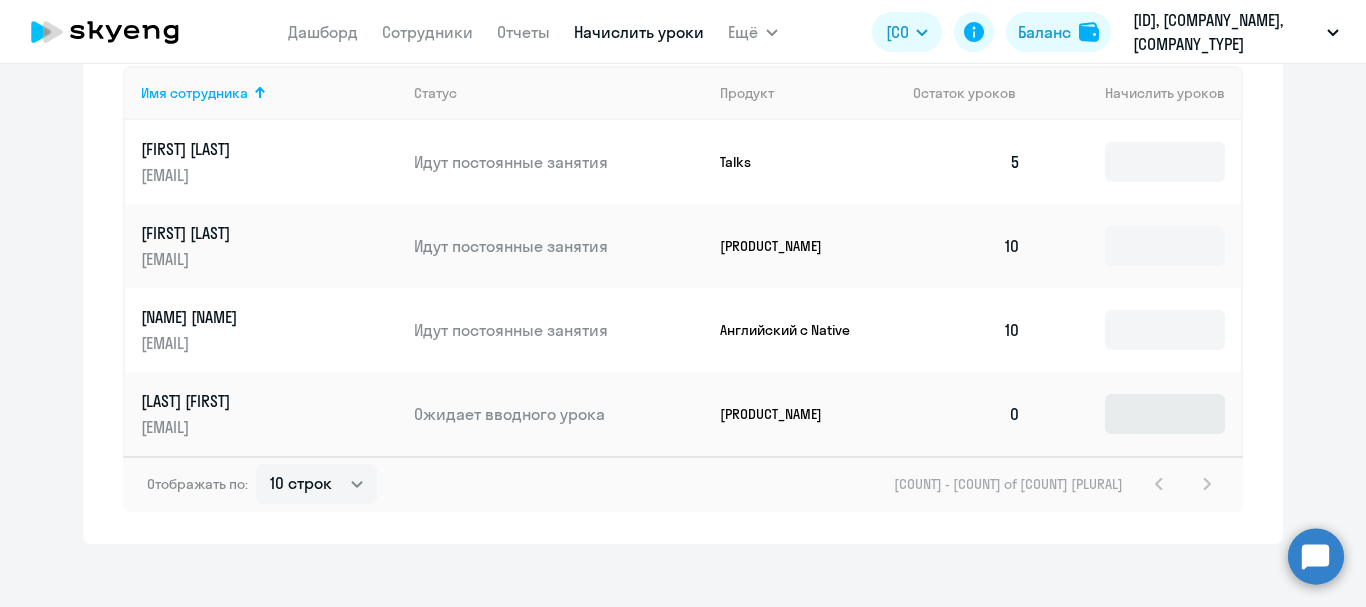 type on "maxi" 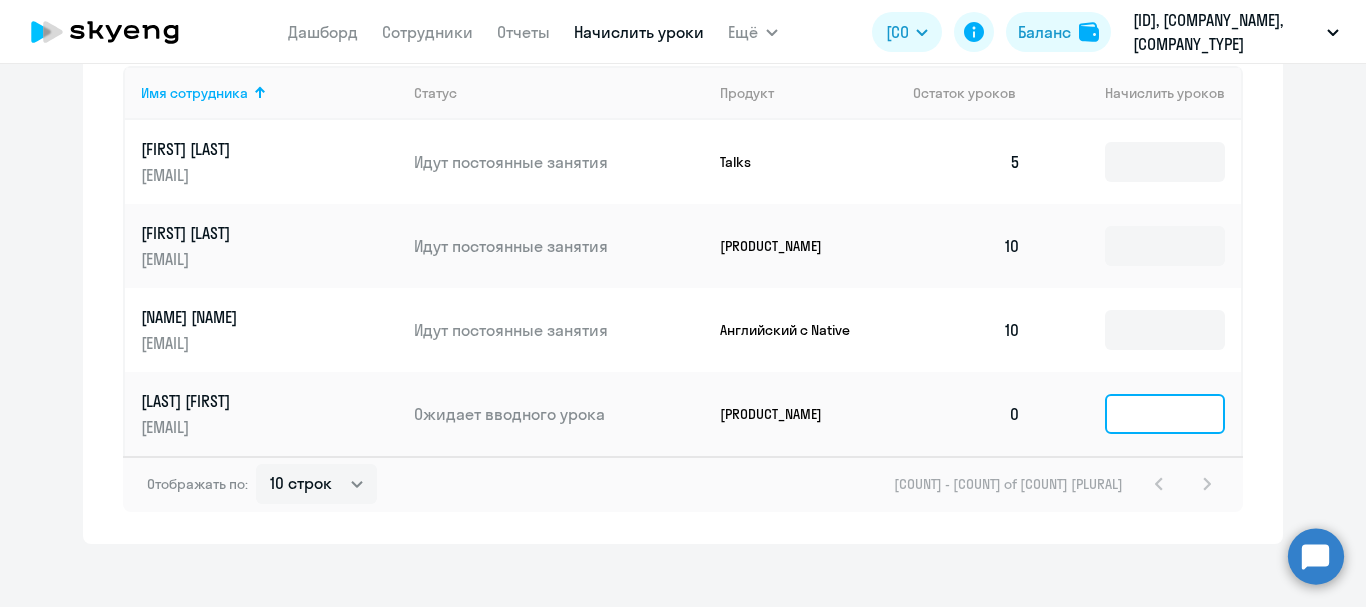 click at bounding box center [1165, 162] 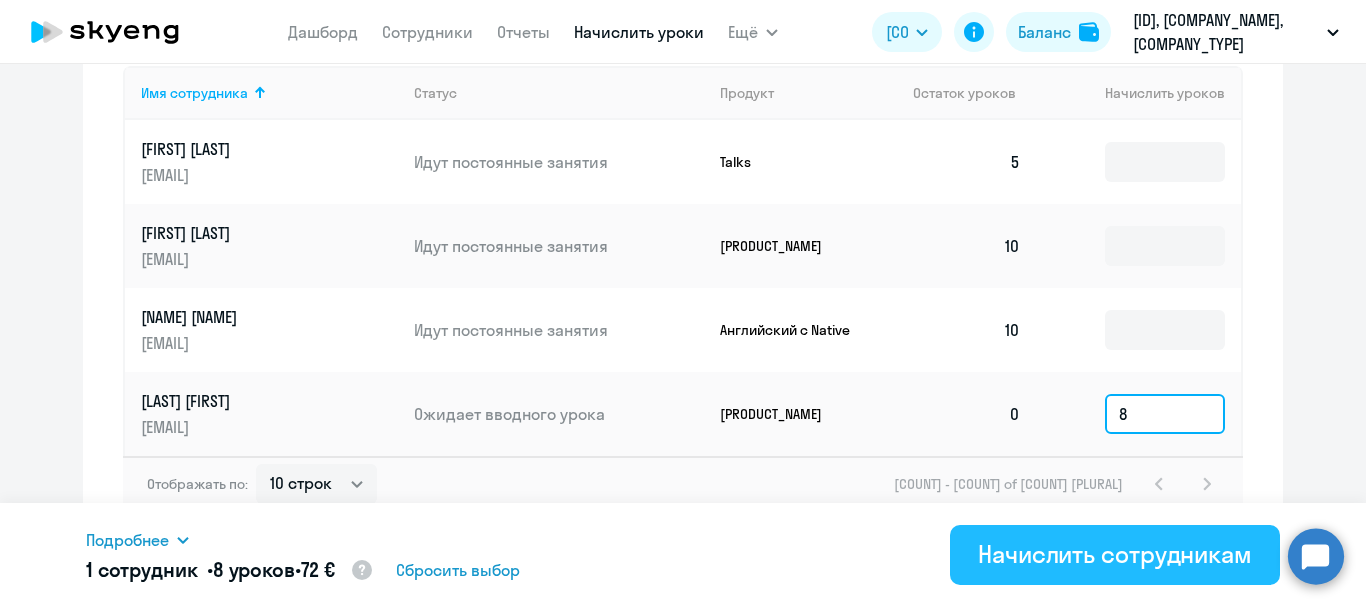 type on "8" 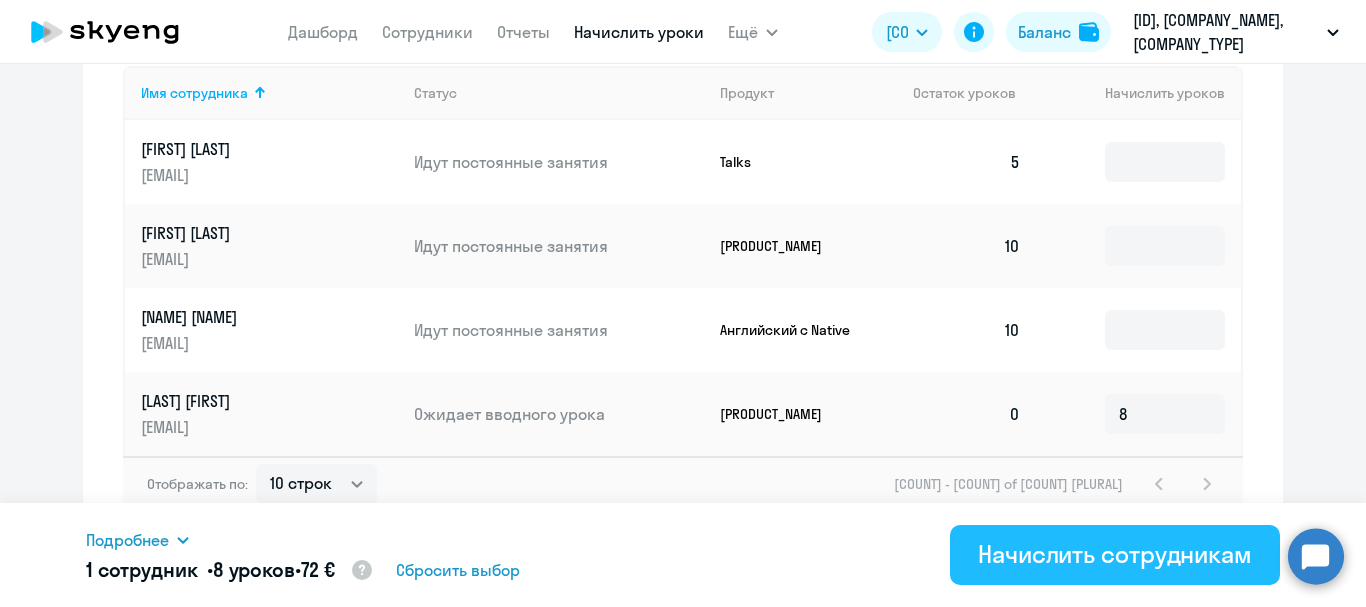 click on "Начислить сотрудникам" at bounding box center [1115, 555] 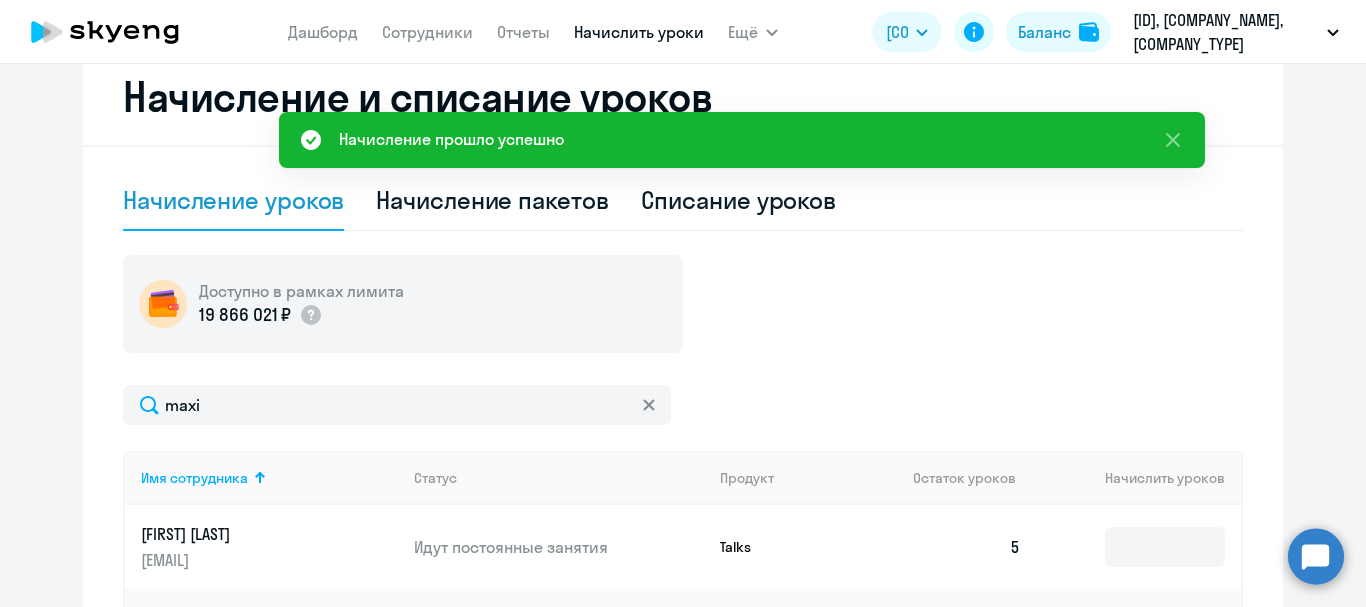 scroll, scrollTop: 427, scrollLeft: 0, axis: vertical 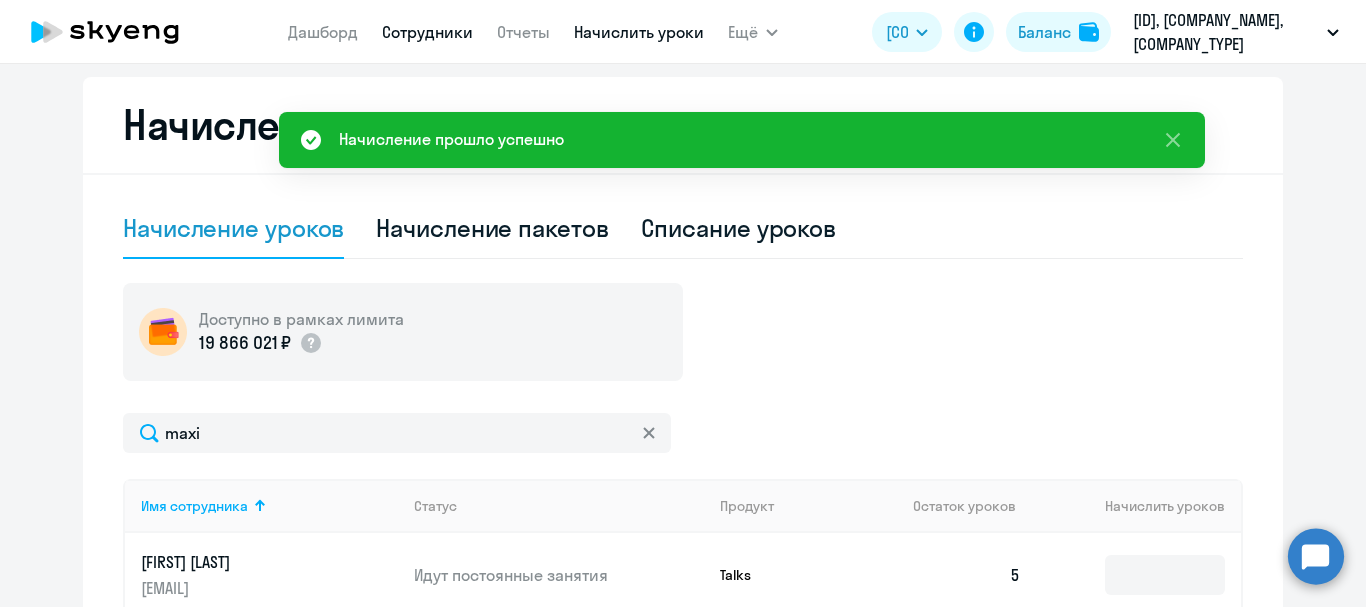 click on "Сотрудники" at bounding box center (427, 32) 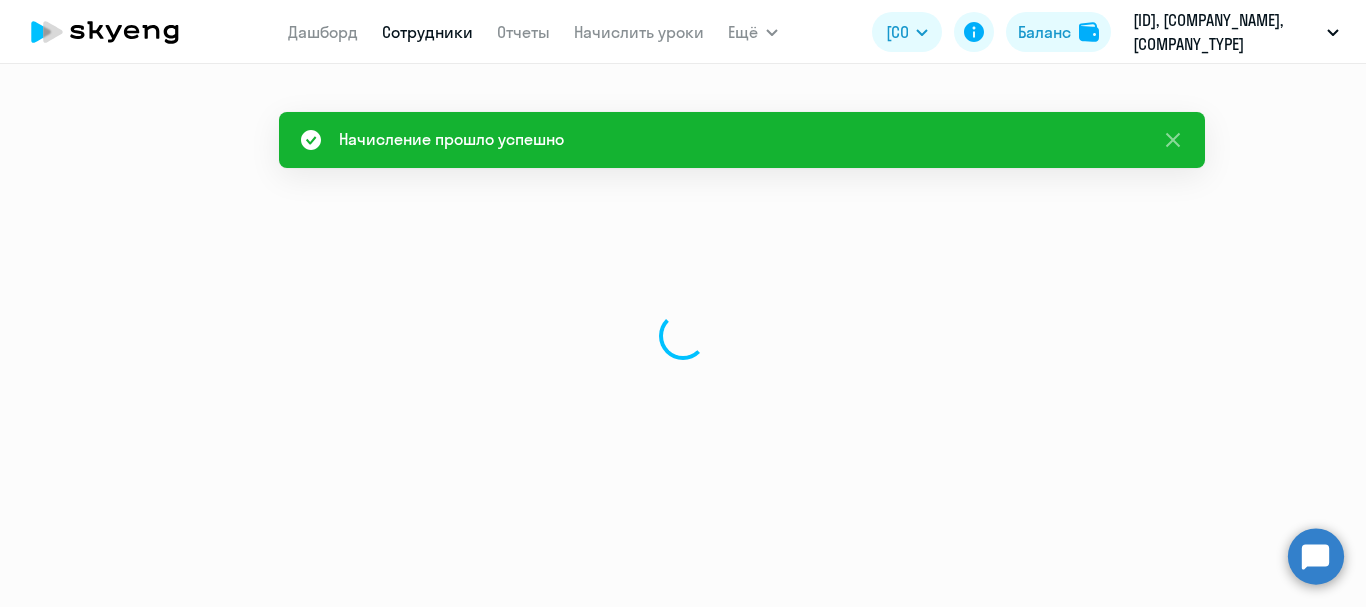 scroll, scrollTop: 0, scrollLeft: 0, axis: both 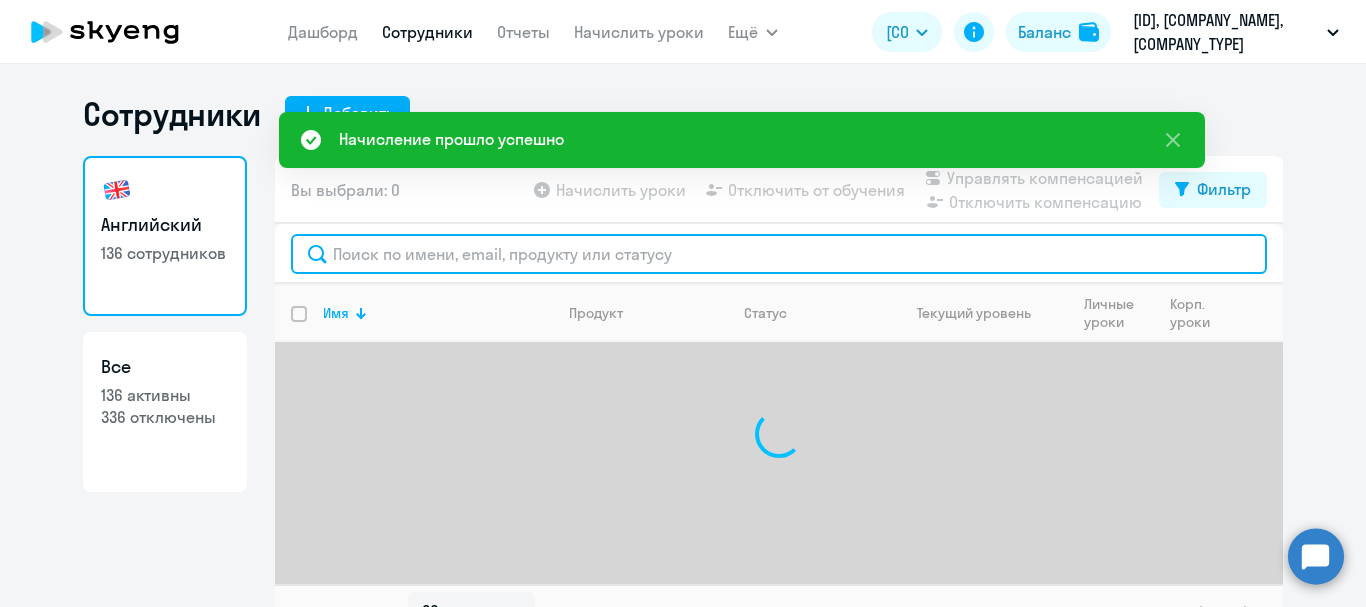click at bounding box center [779, 254] 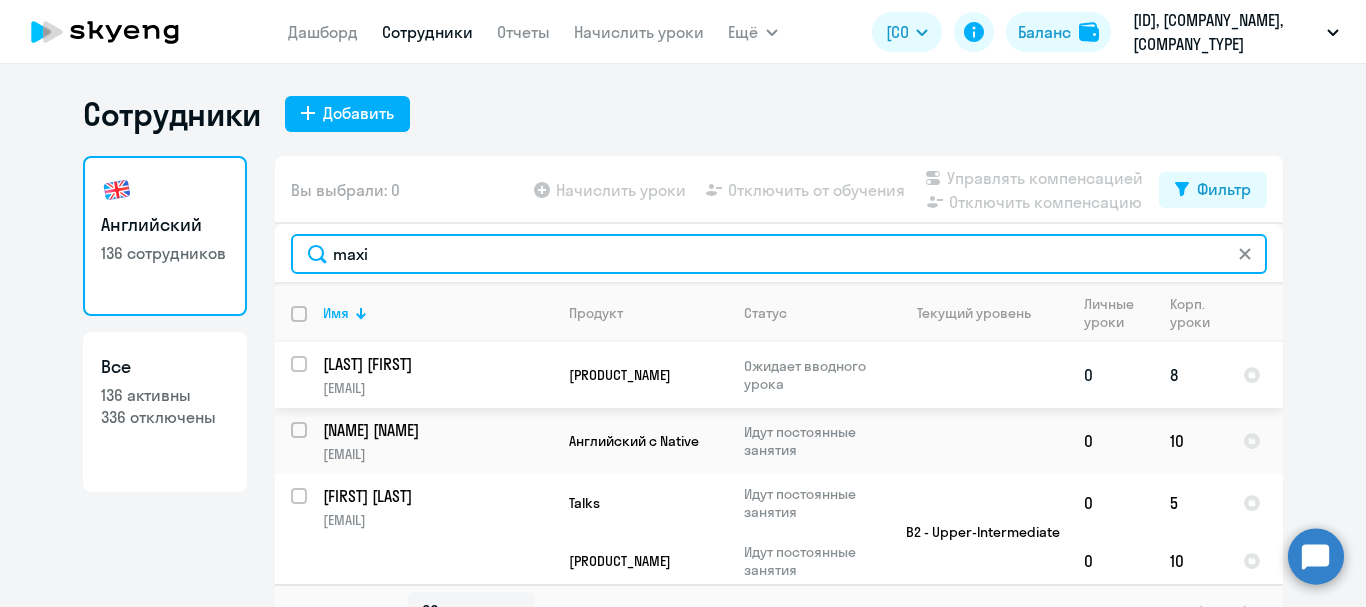 type on "maxi" 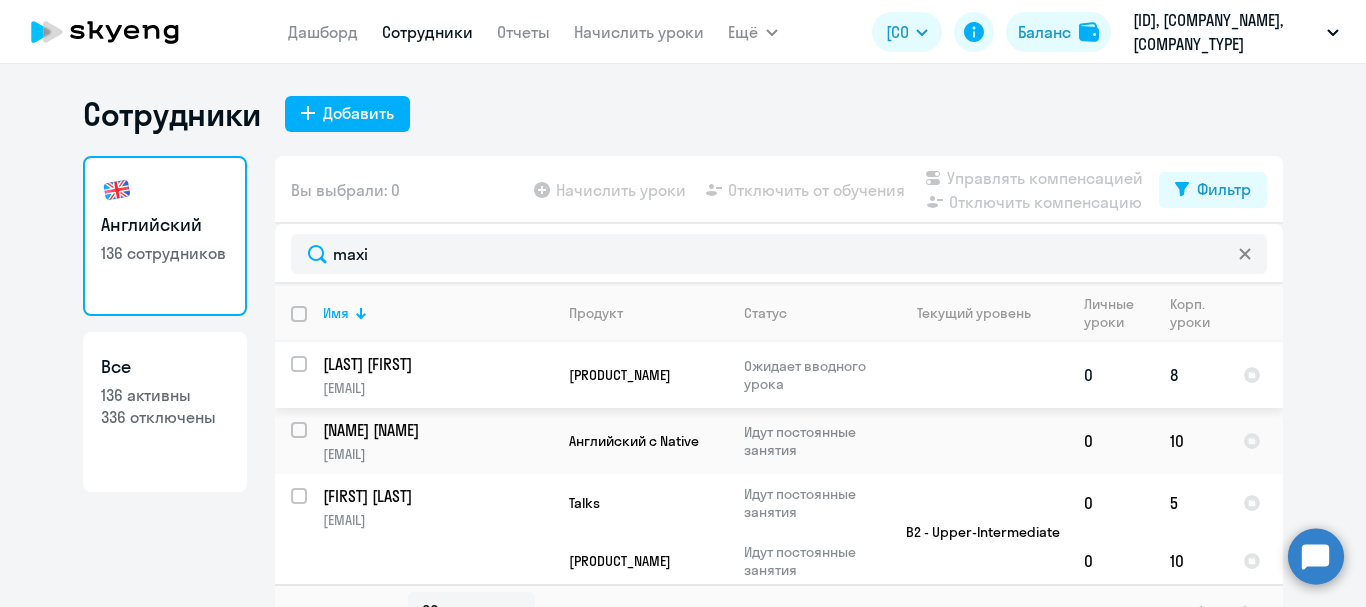 click on "[LAST] [FIRST]" at bounding box center (436, 364) 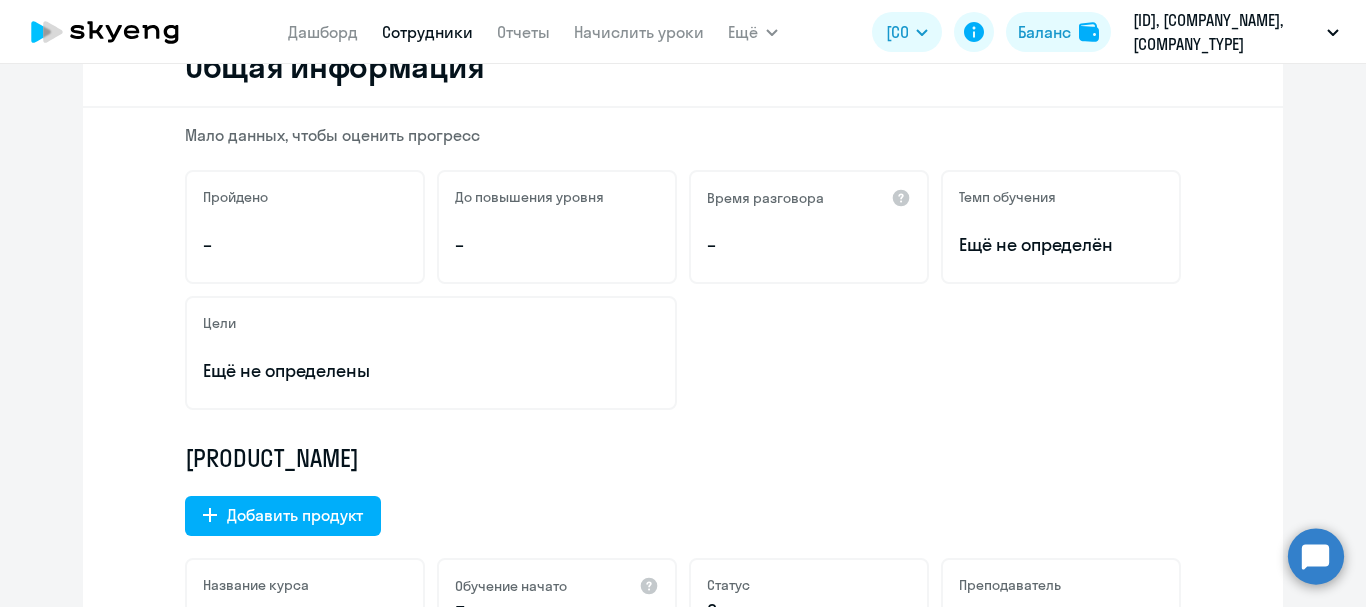 scroll, scrollTop: 291, scrollLeft: 0, axis: vertical 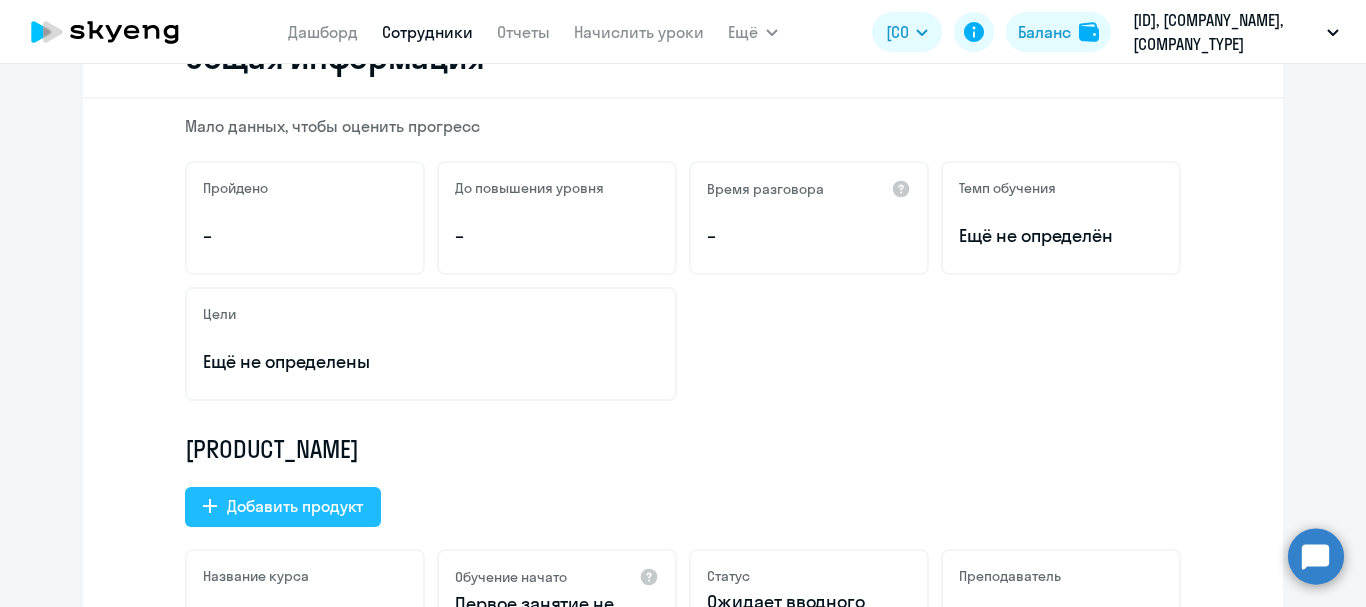 click on "Добавить продукт" at bounding box center (295, 506) 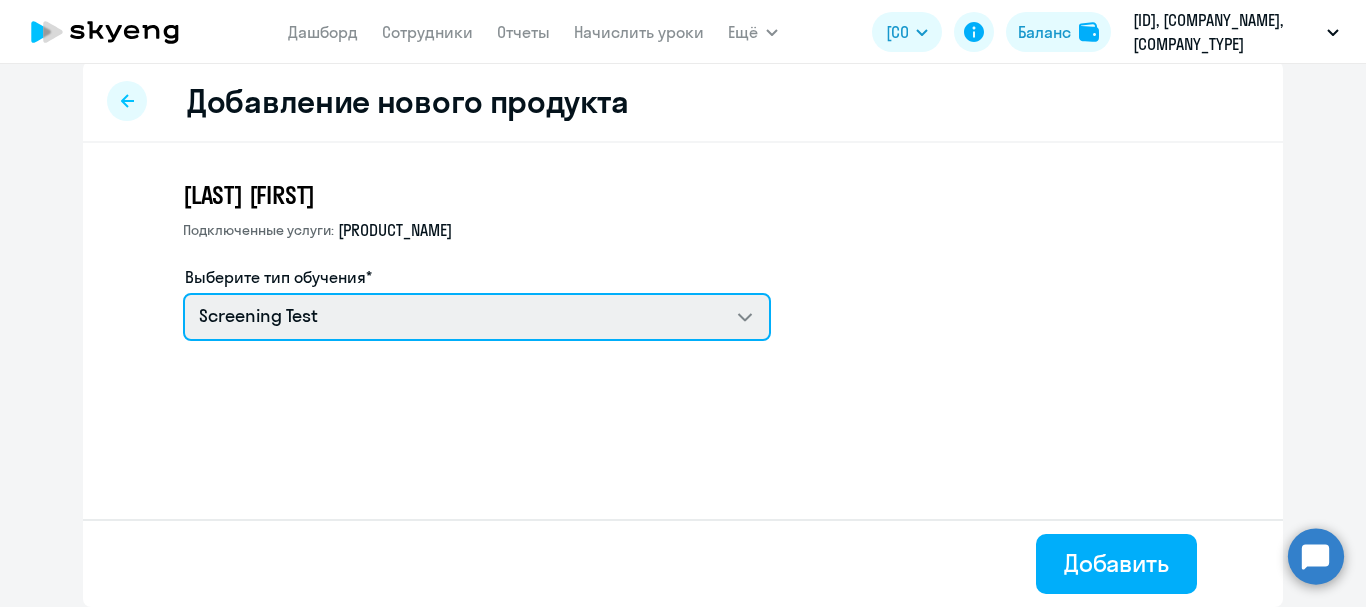 click on "Screening Test   Talks 15 минутные разговоры на английском   Премиум английский с русскоговорящим преподавателем   Английский General с англоговорящим преподавателем" at bounding box center [477, 317] 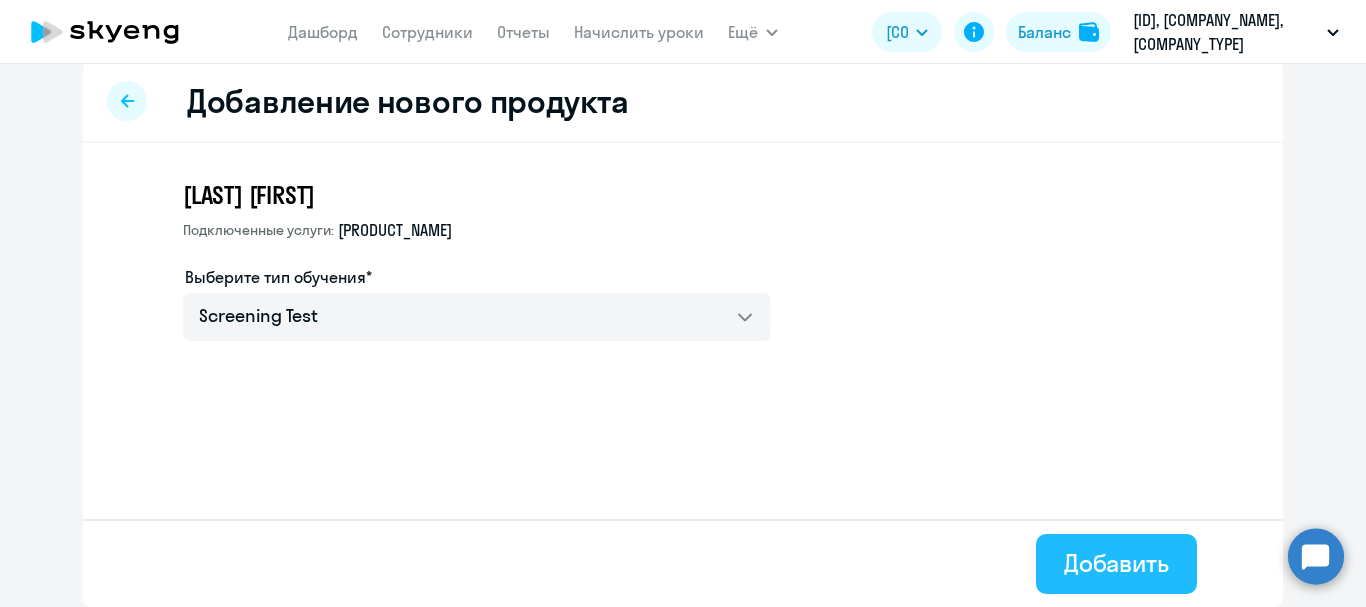 click on "Добавить" at bounding box center [1116, 563] 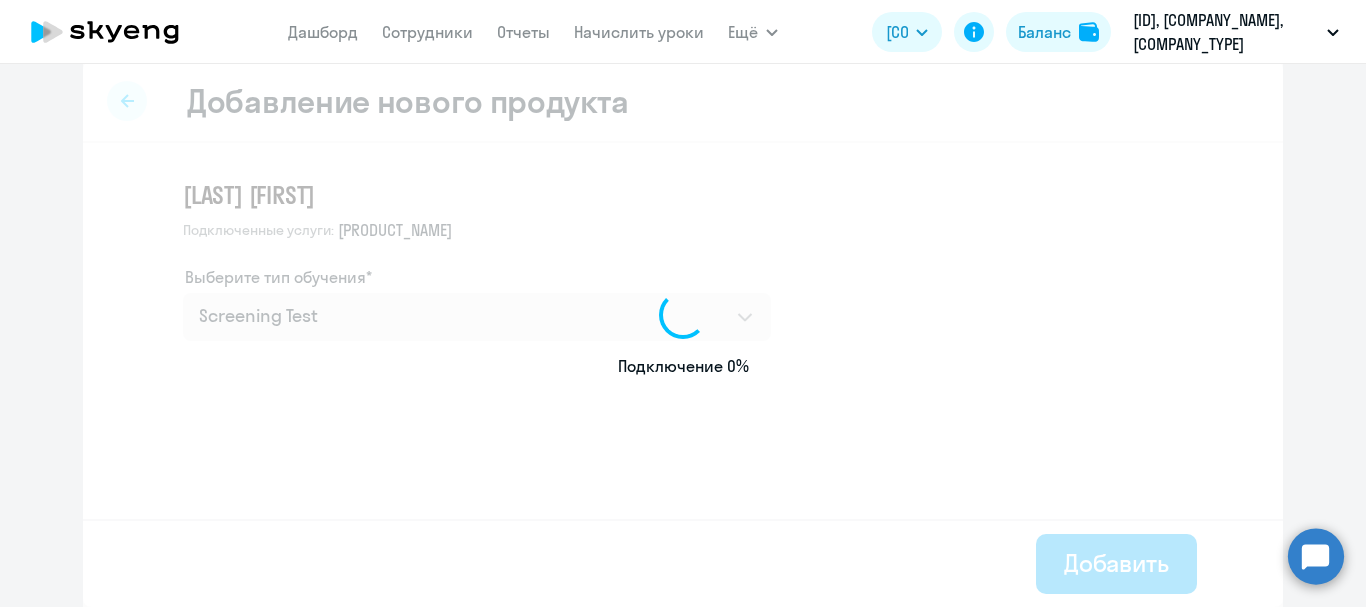 scroll, scrollTop: 0, scrollLeft: 0, axis: both 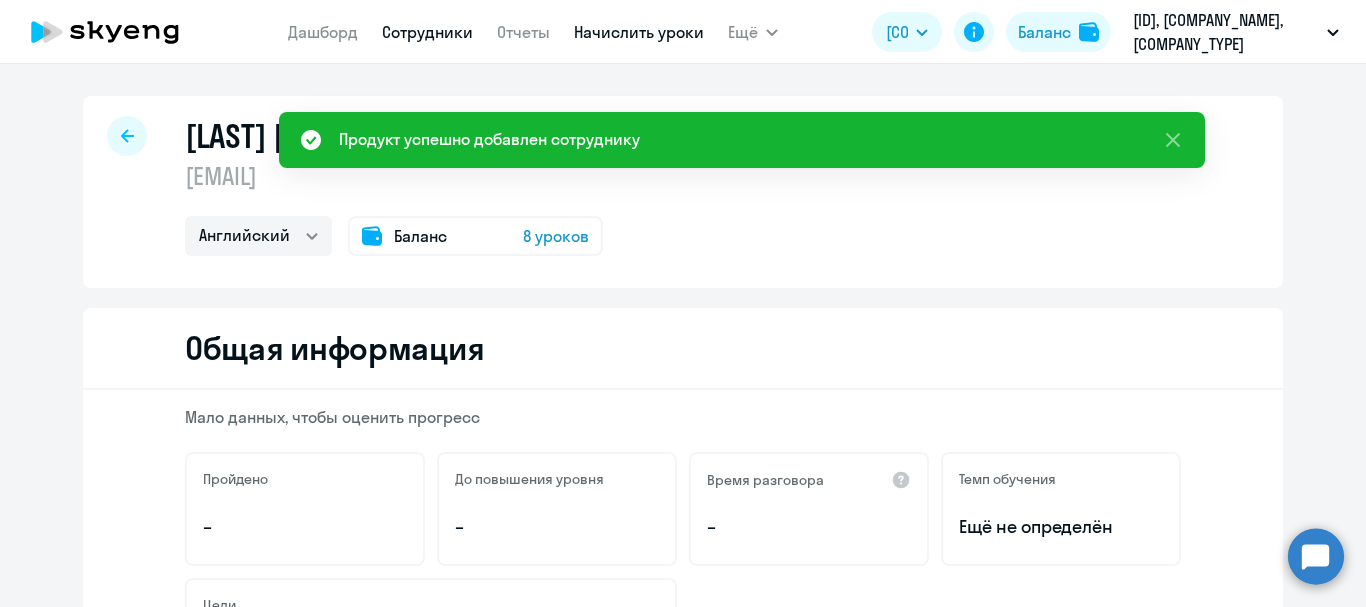 click on "Начислить уроки" at bounding box center [639, 32] 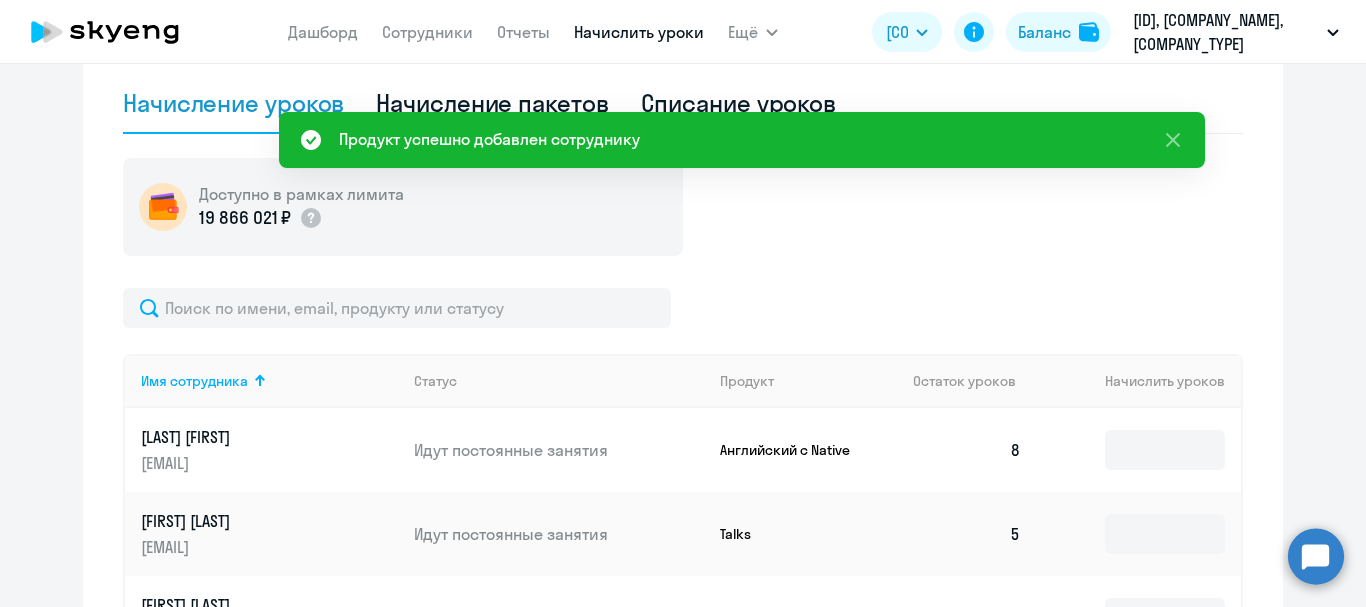 scroll, scrollTop: 553, scrollLeft: 0, axis: vertical 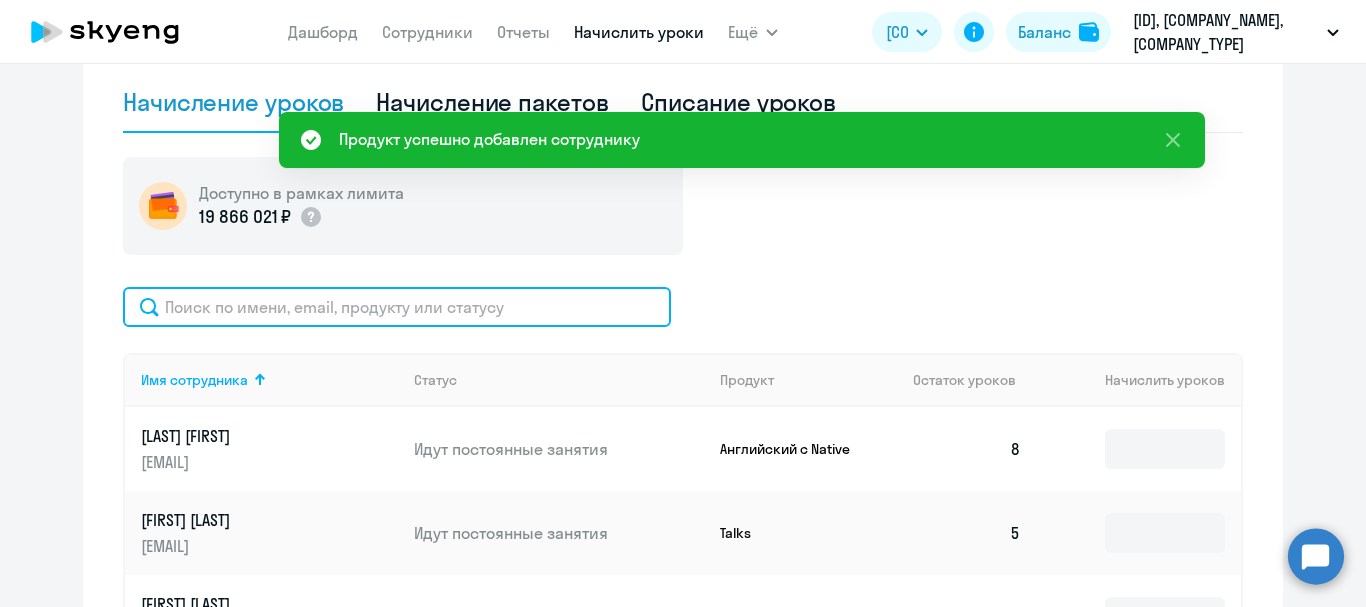 click at bounding box center [397, 307] 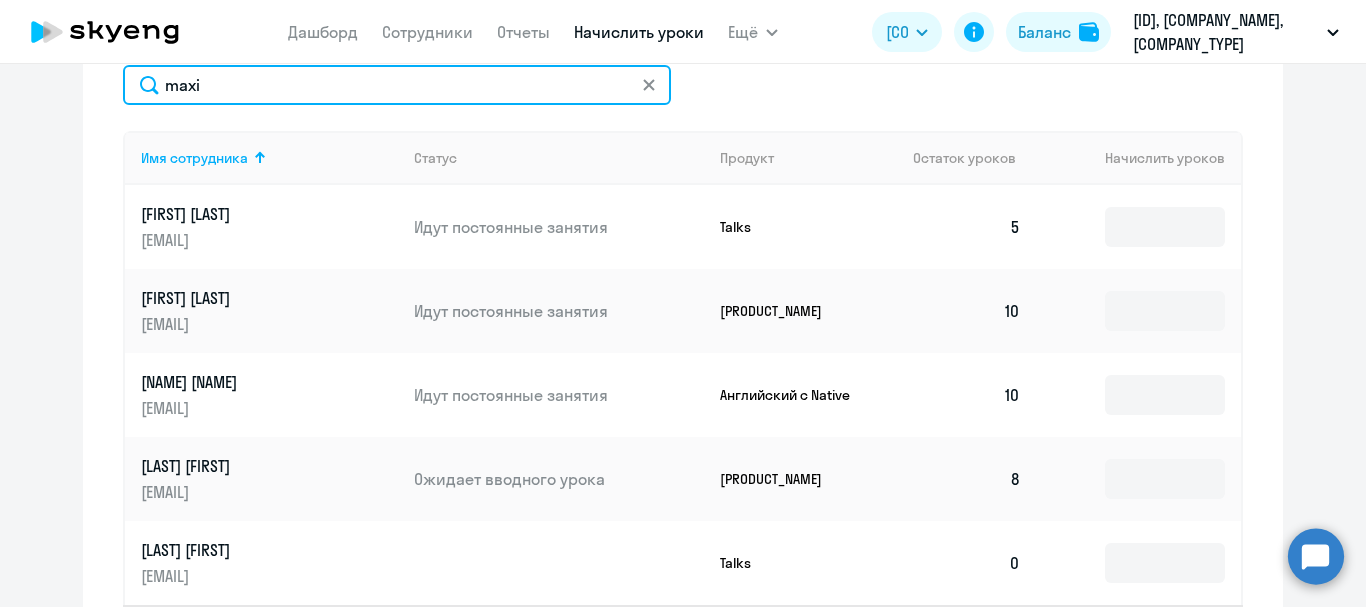 scroll, scrollTop: 778, scrollLeft: 0, axis: vertical 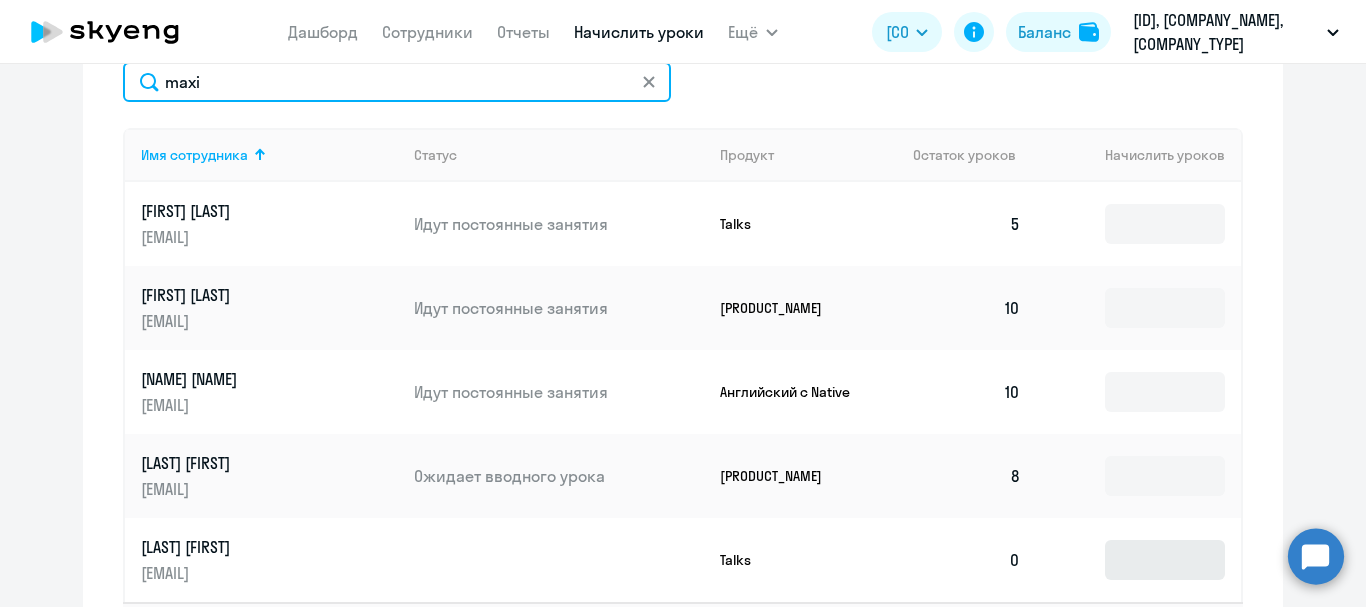 type on "maxi" 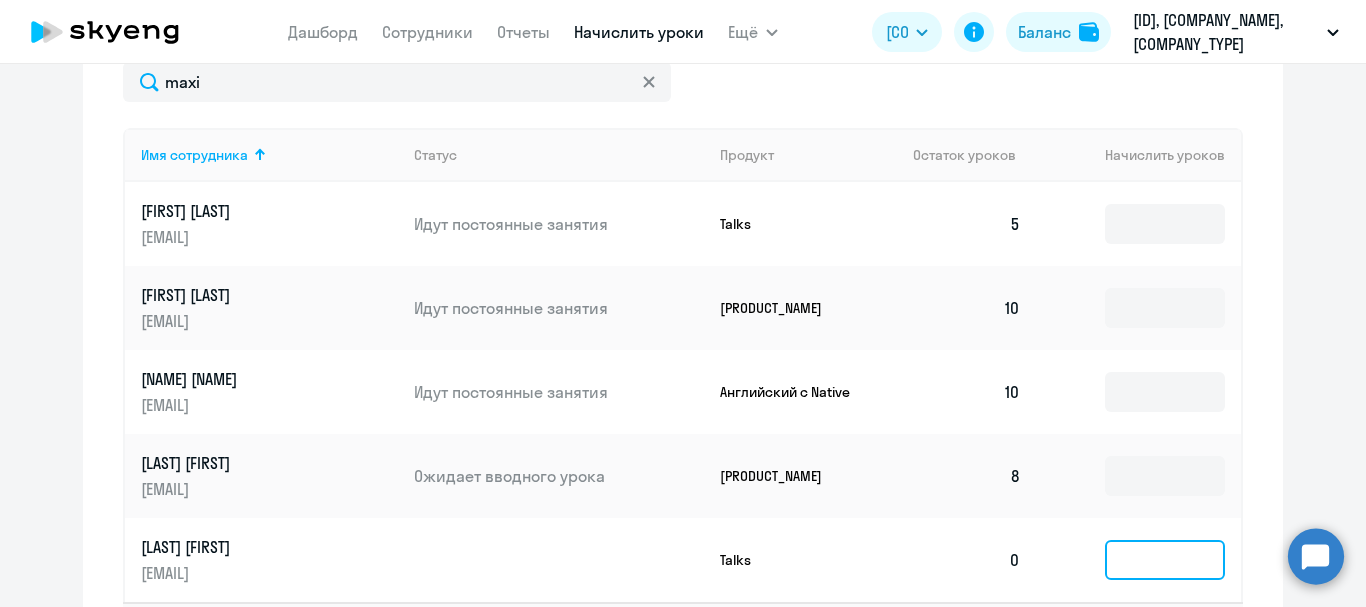click at bounding box center (1165, 224) 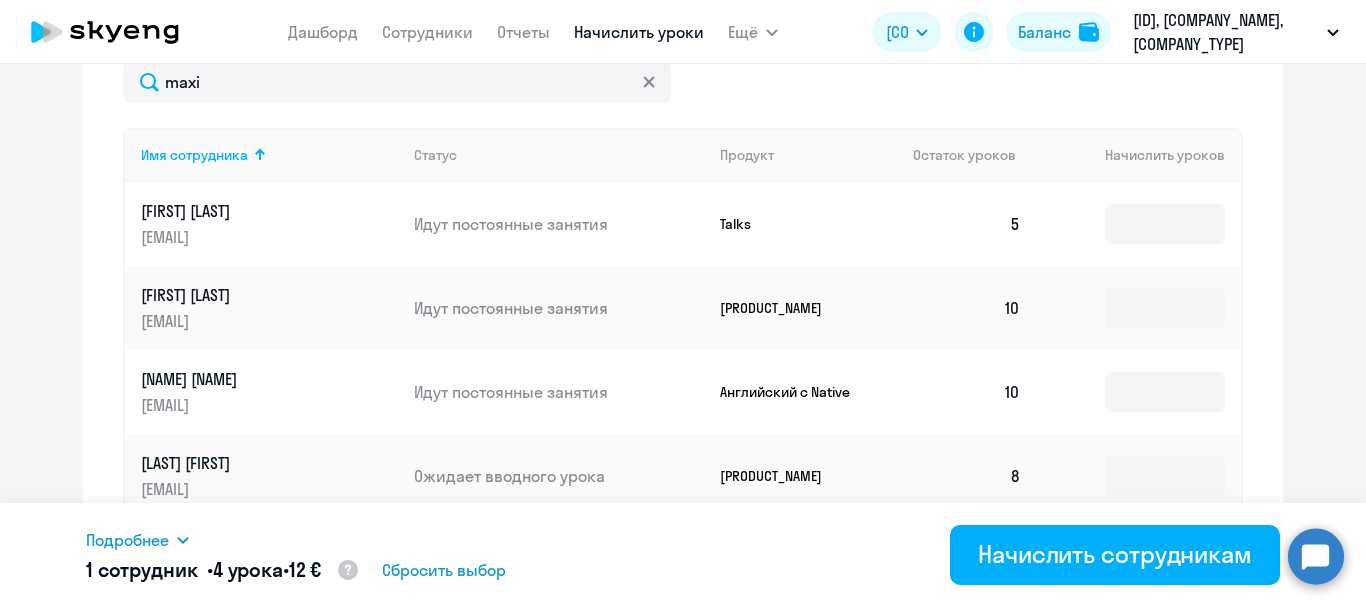 type on "4" 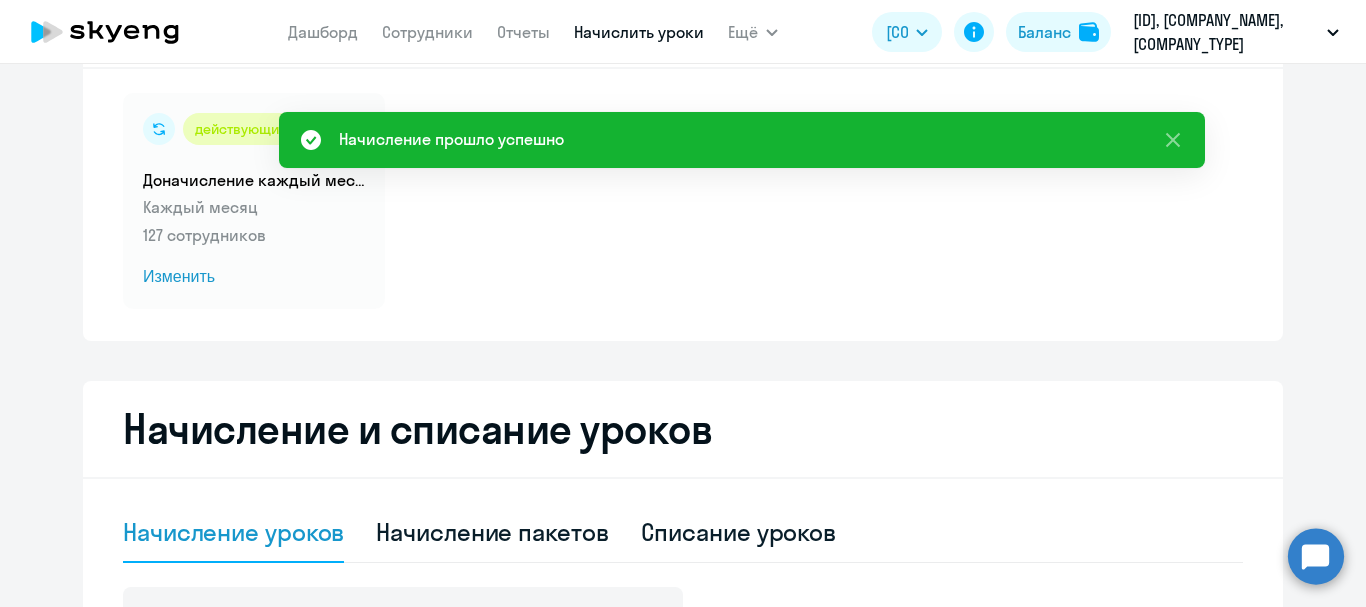 scroll, scrollTop: 0, scrollLeft: 0, axis: both 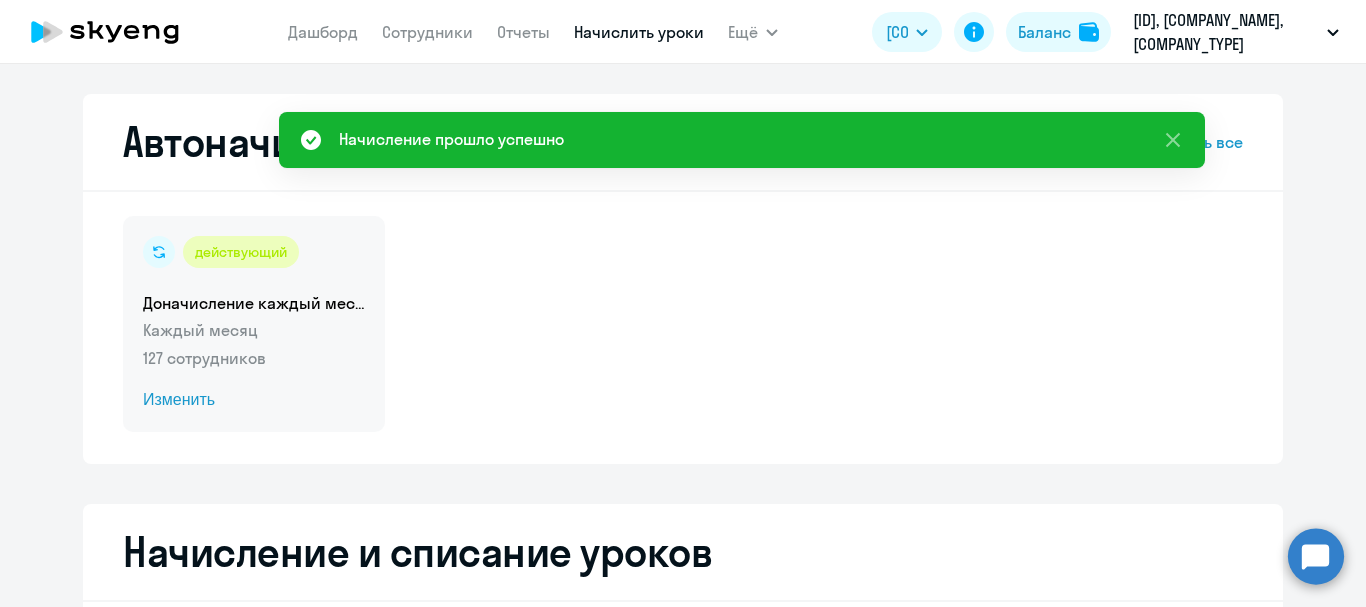 click on "Изменить" at bounding box center [254, 400] 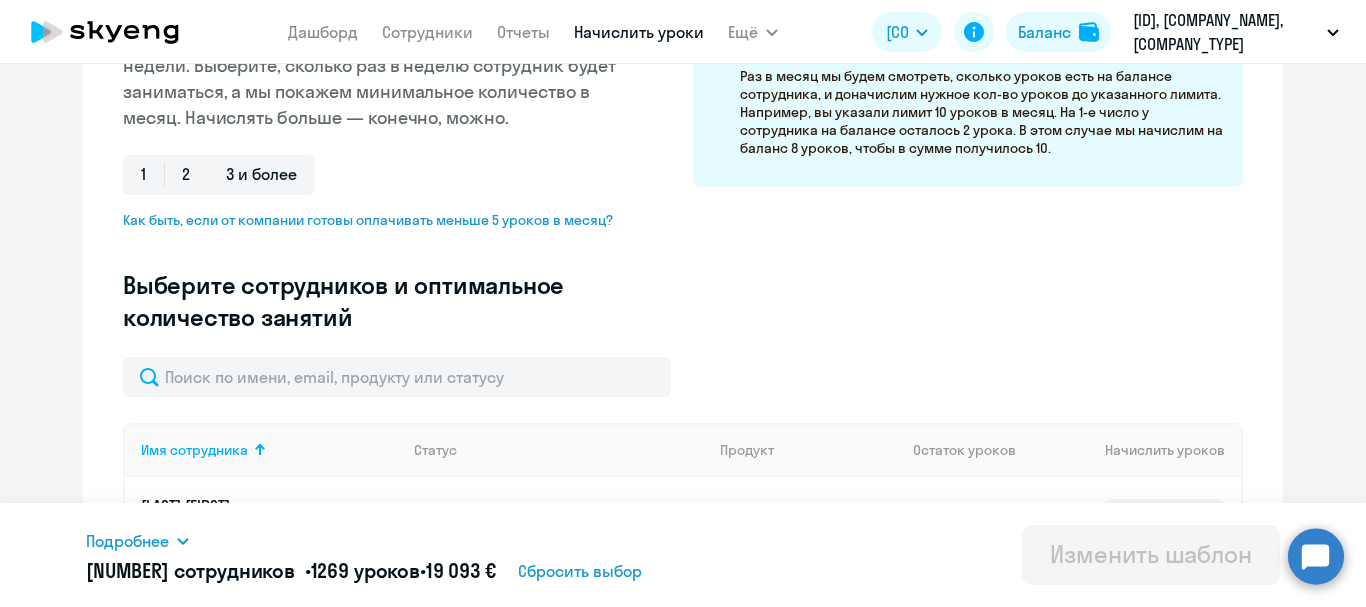 scroll, scrollTop: 383, scrollLeft: 0, axis: vertical 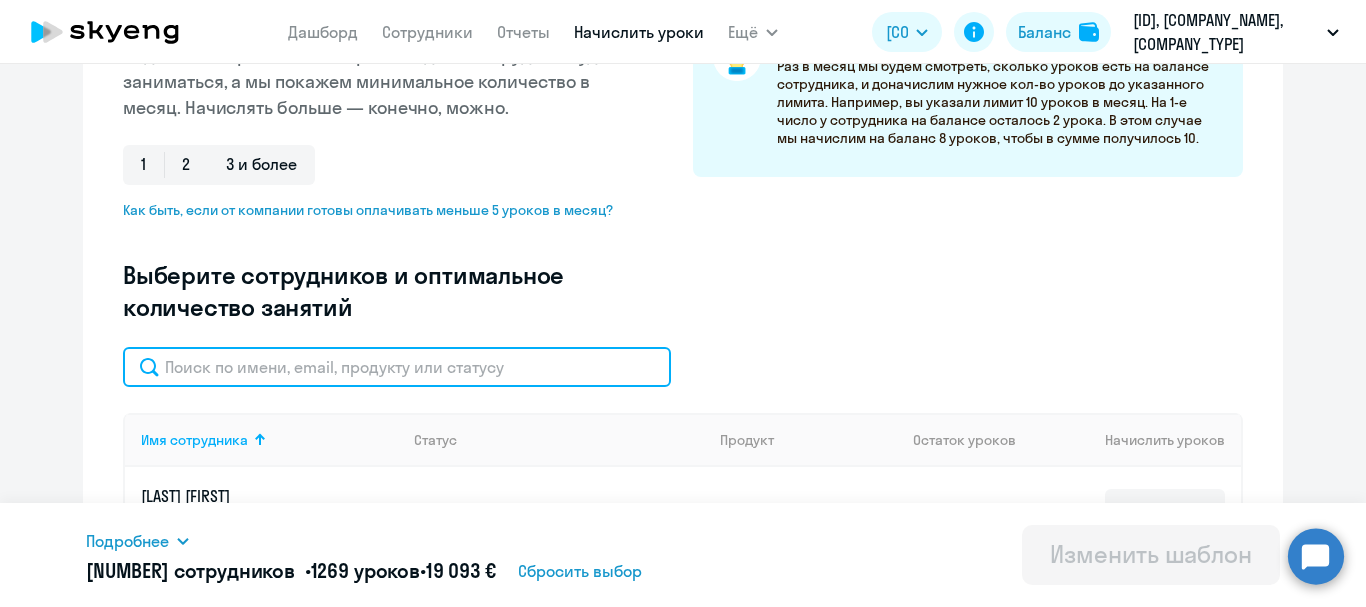 click at bounding box center (397, 367) 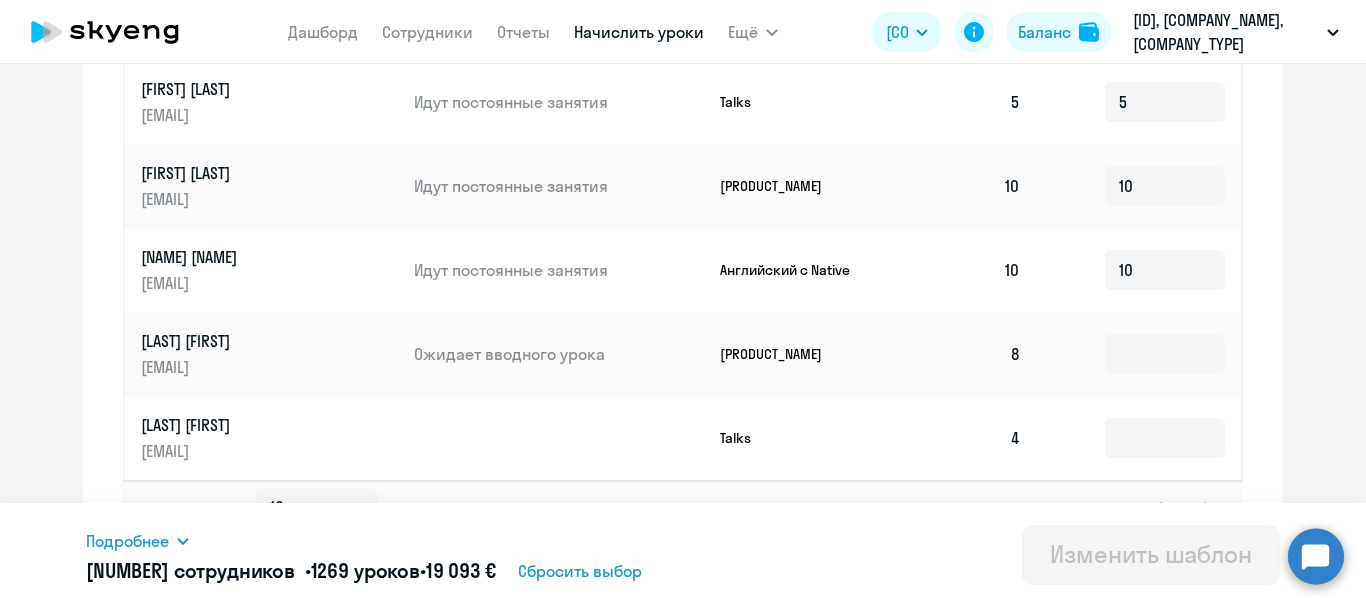 scroll, scrollTop: 796, scrollLeft: 0, axis: vertical 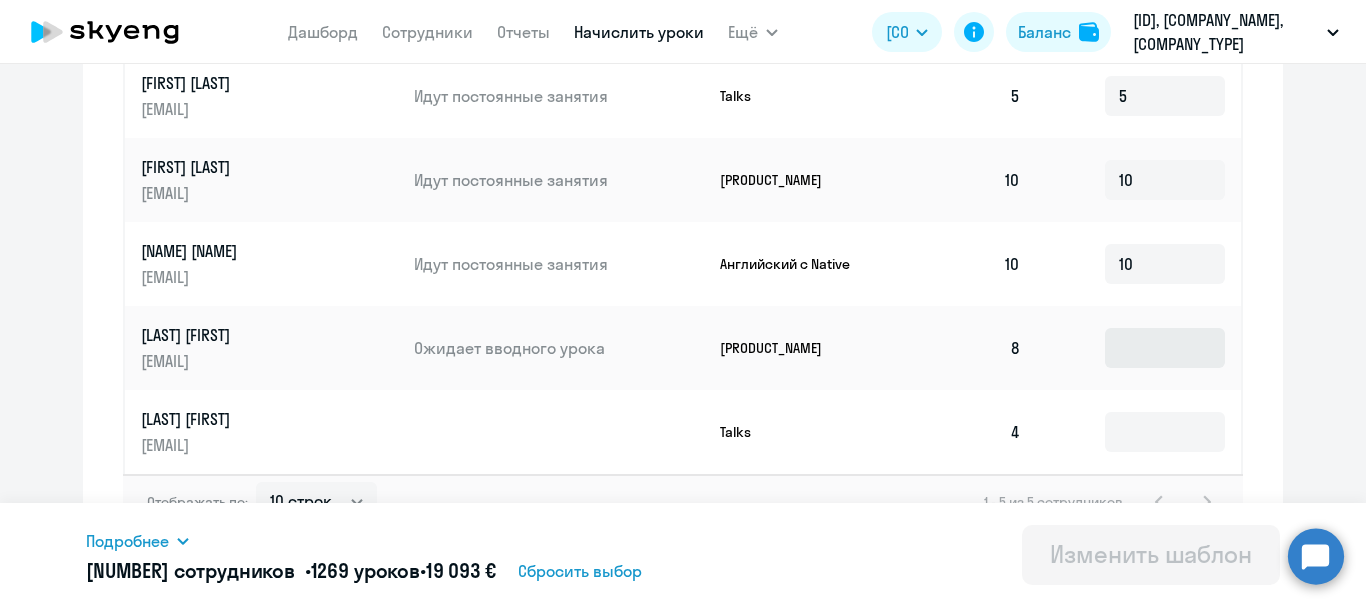 type on "[FIRST]" 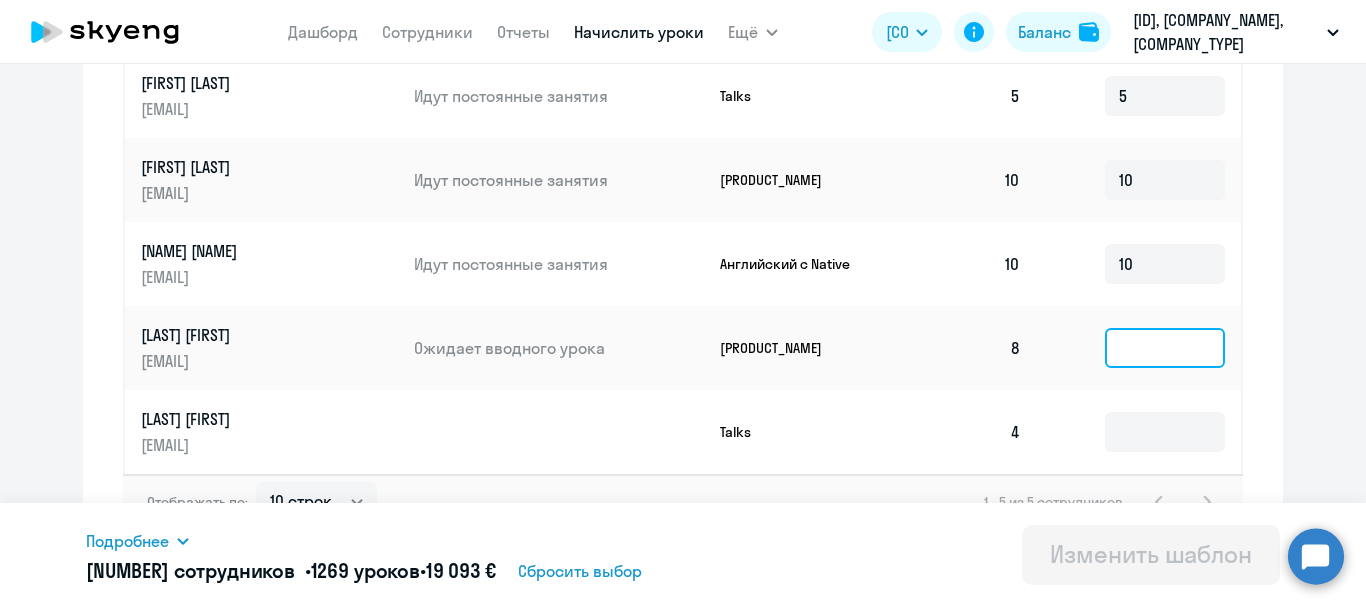 click at bounding box center [1165, 96] 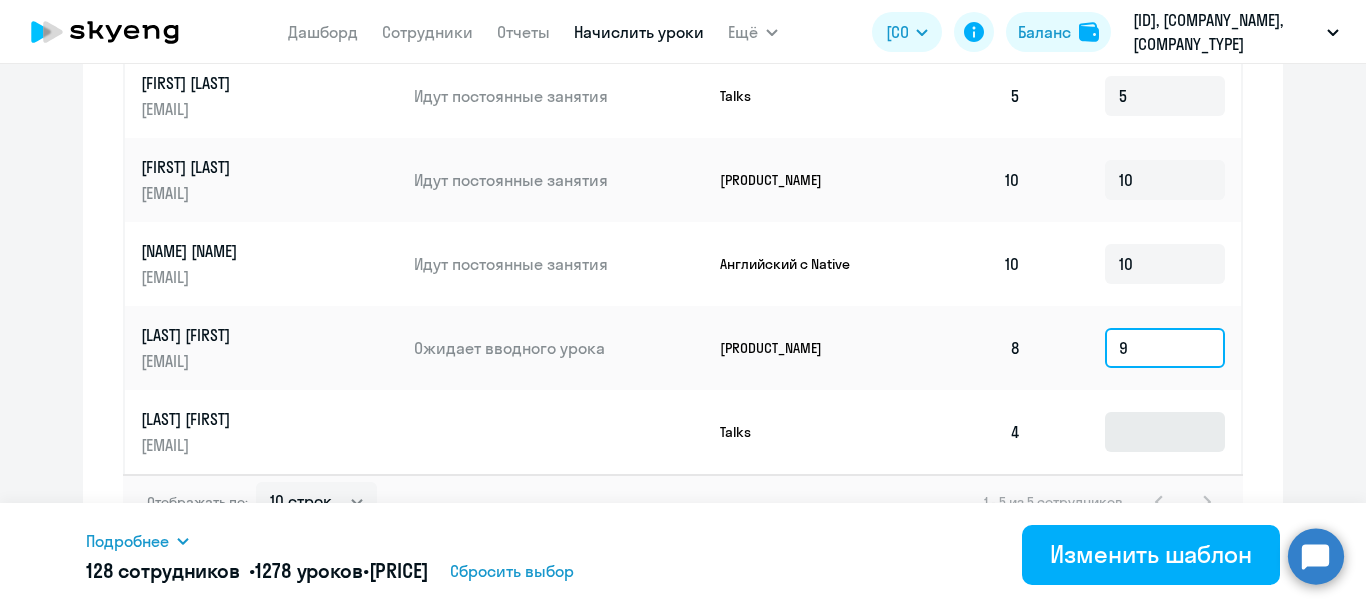type on "9" 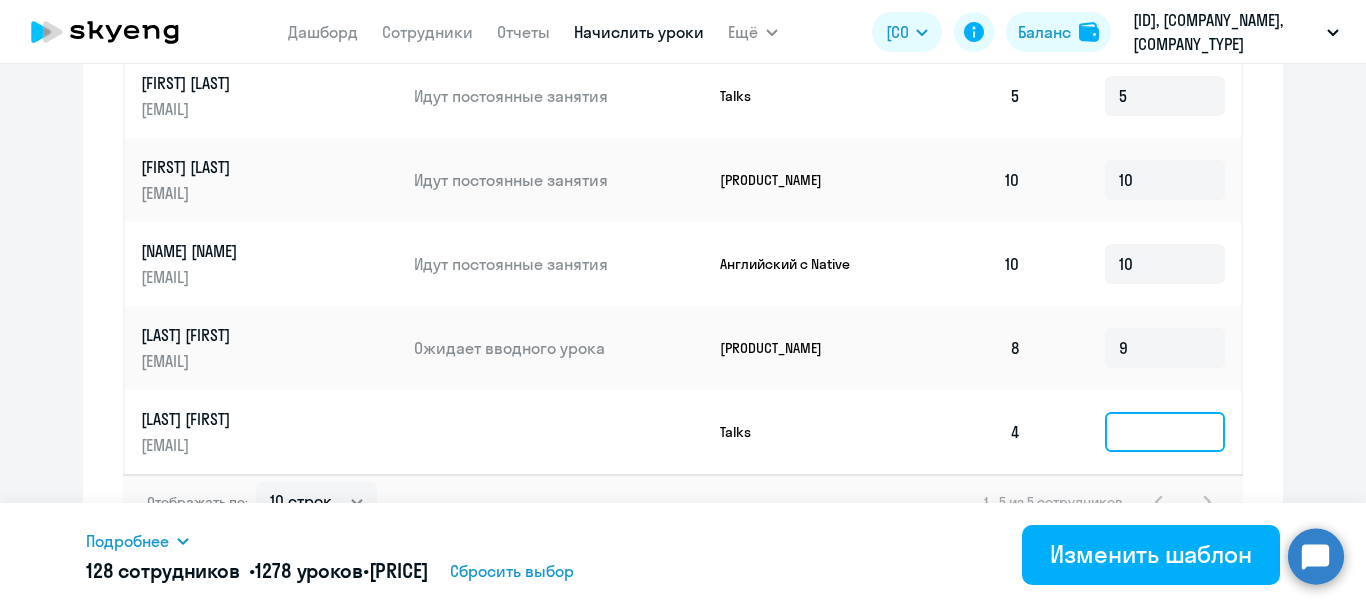 click at bounding box center [1165, 96] 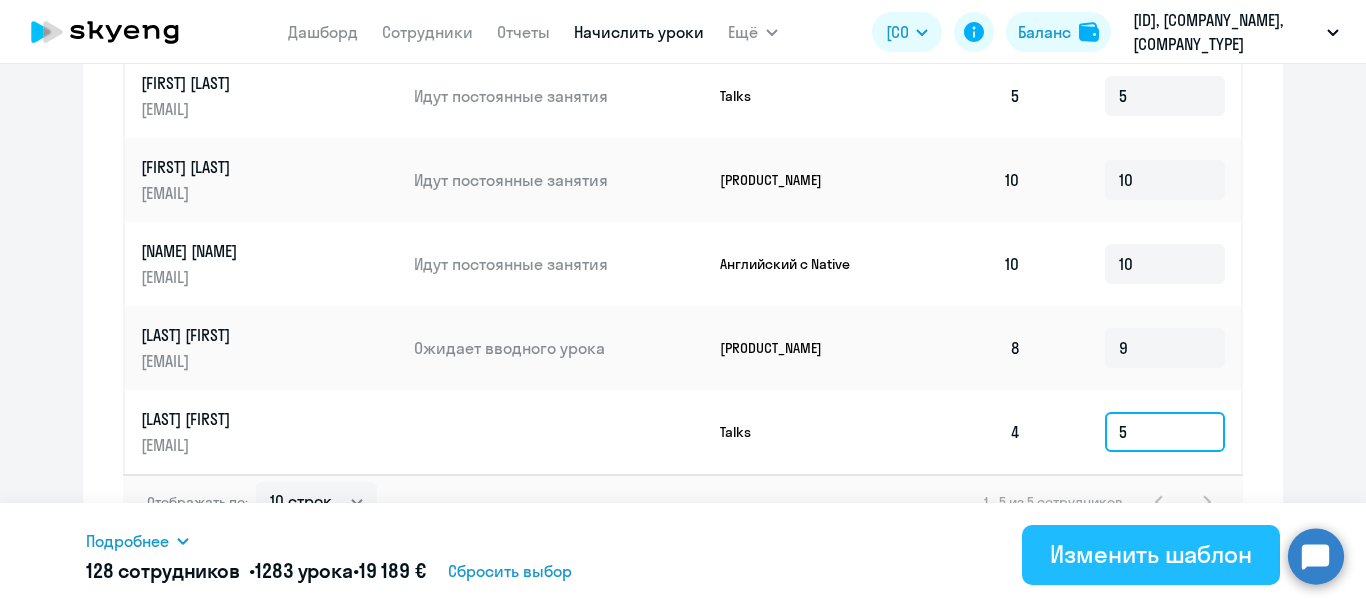 type on "5" 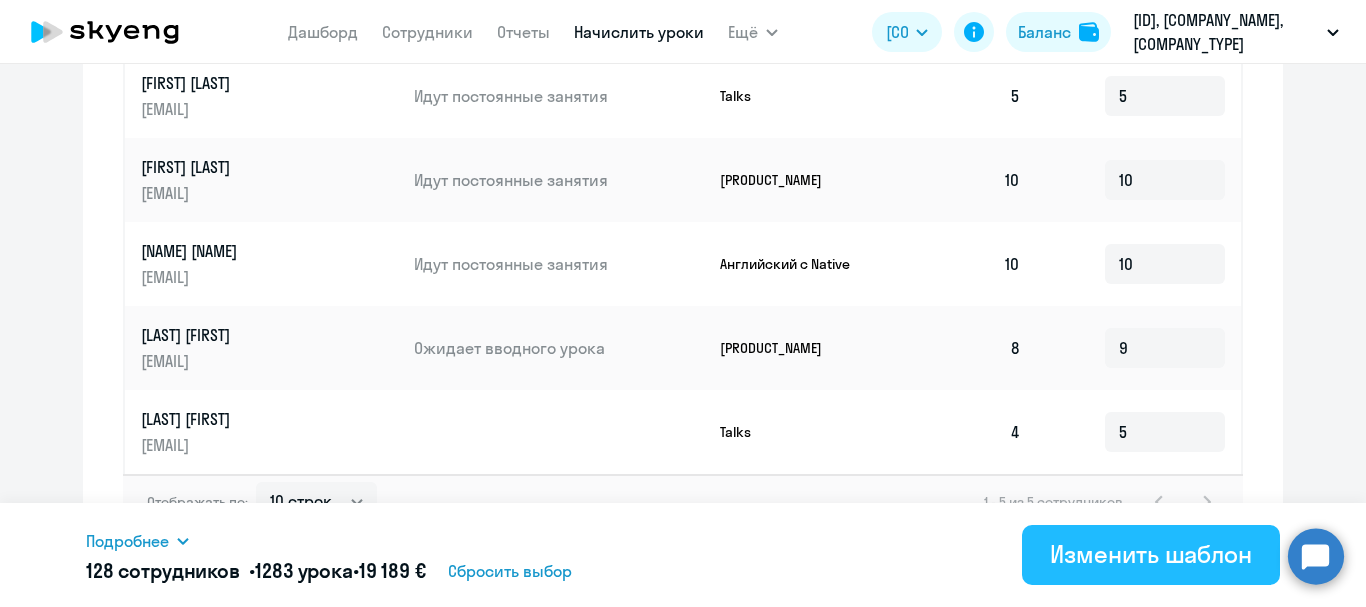 click on "Изменить шаблон" at bounding box center [1151, 554] 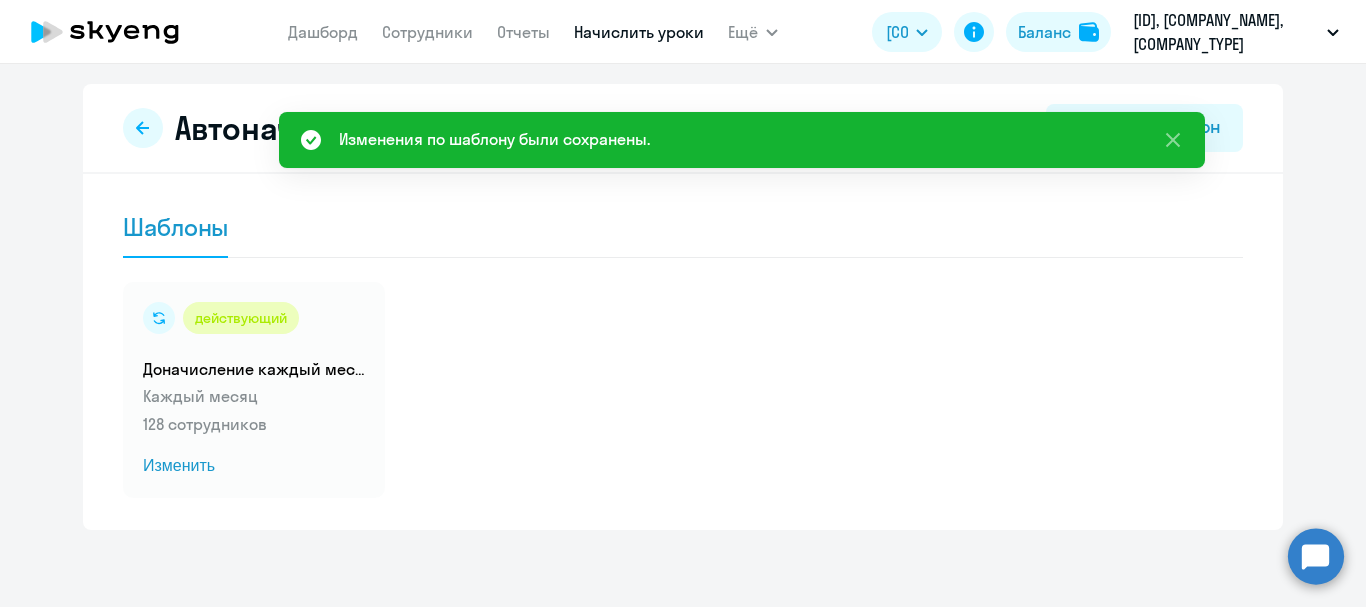 scroll, scrollTop: 13, scrollLeft: 0, axis: vertical 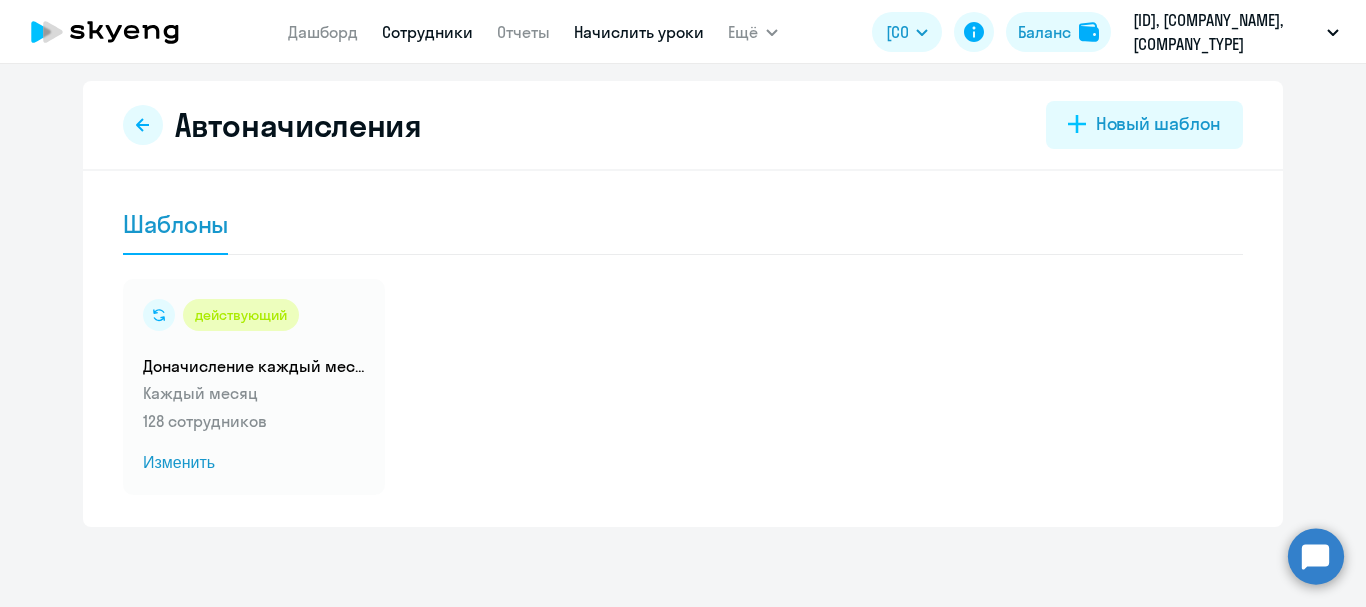 click on "Сотрудники" at bounding box center [427, 32] 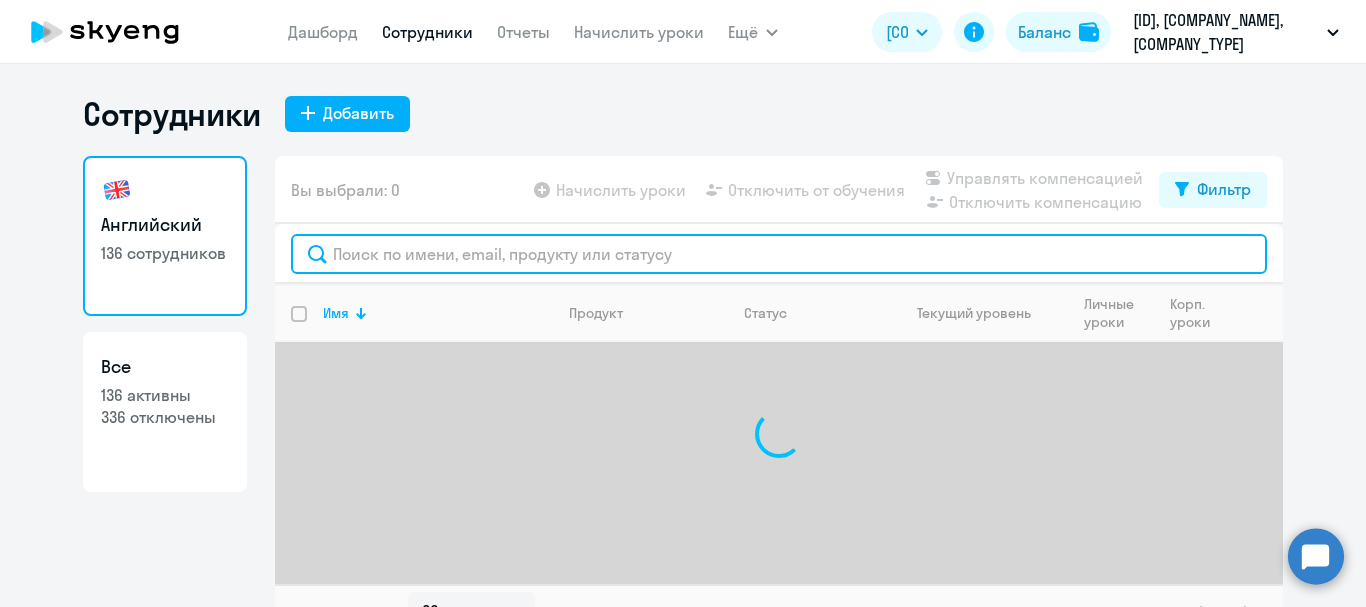 click at bounding box center (779, 254) 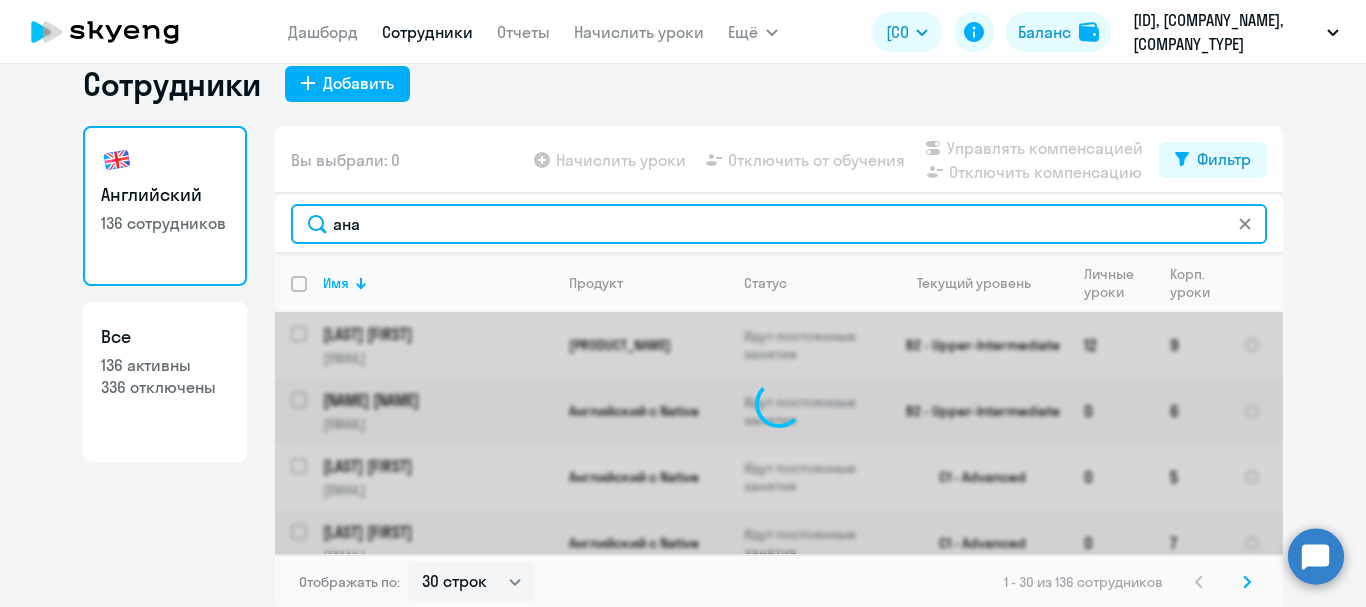 scroll, scrollTop: 33, scrollLeft: 0, axis: vertical 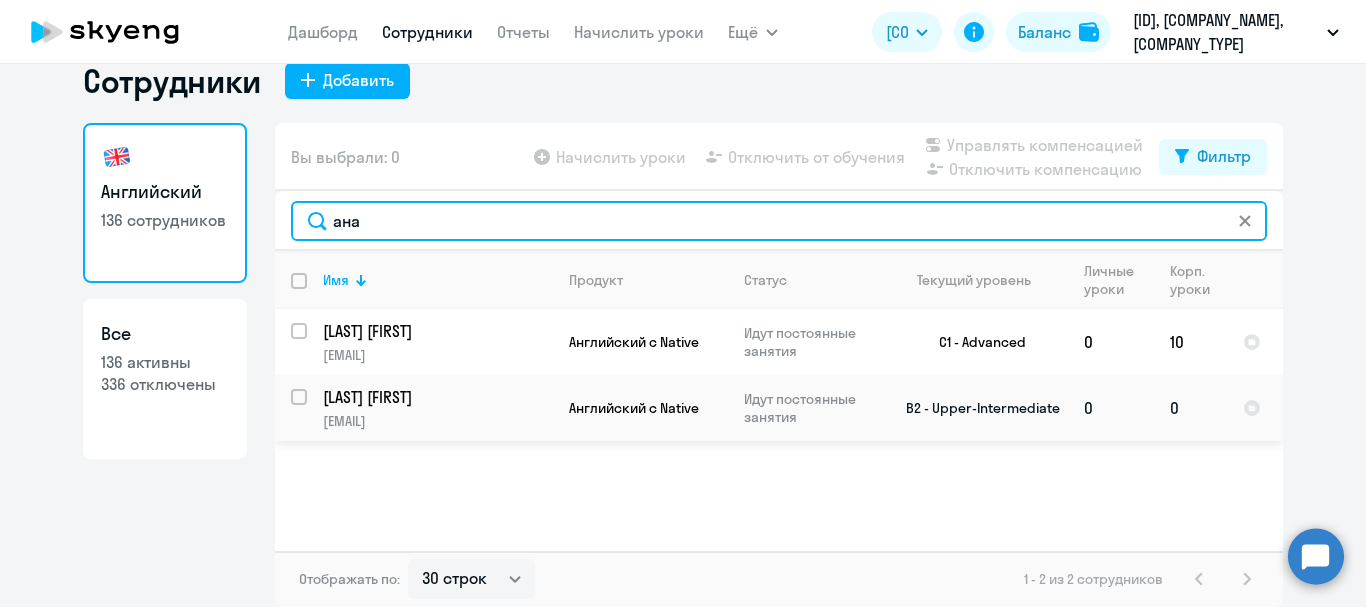type on "ана" 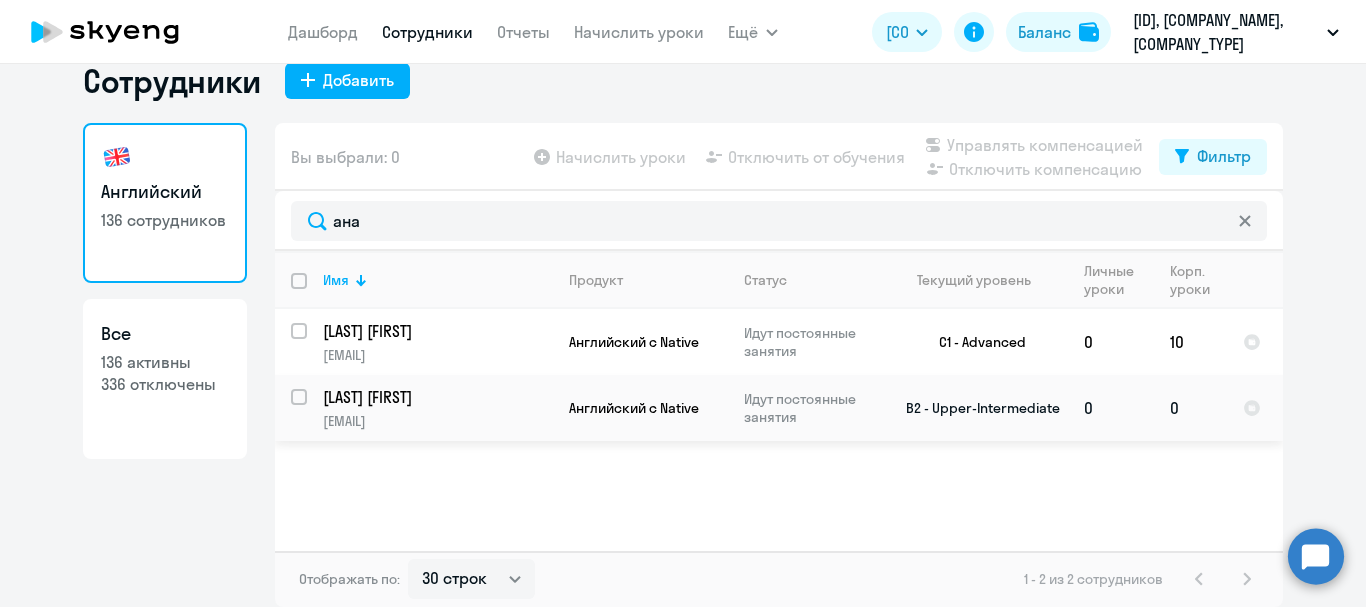click at bounding box center [311, 409] 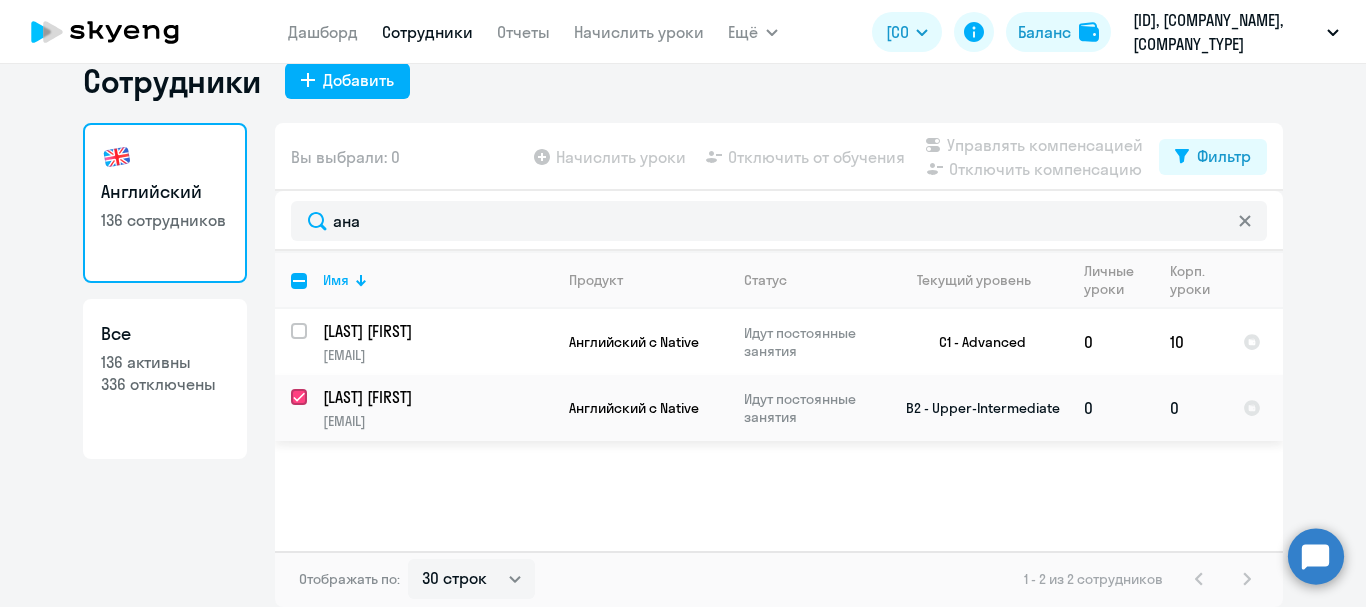 checkbox on "true" 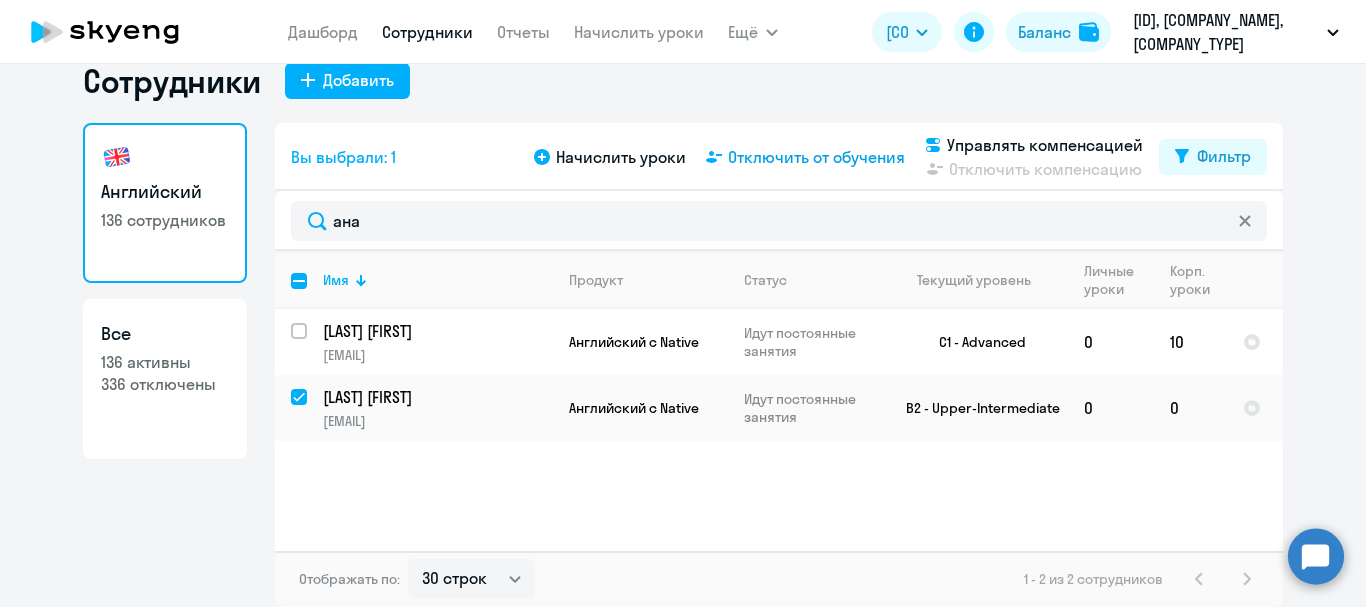 click on "Отключить от обучения" at bounding box center (621, 157) 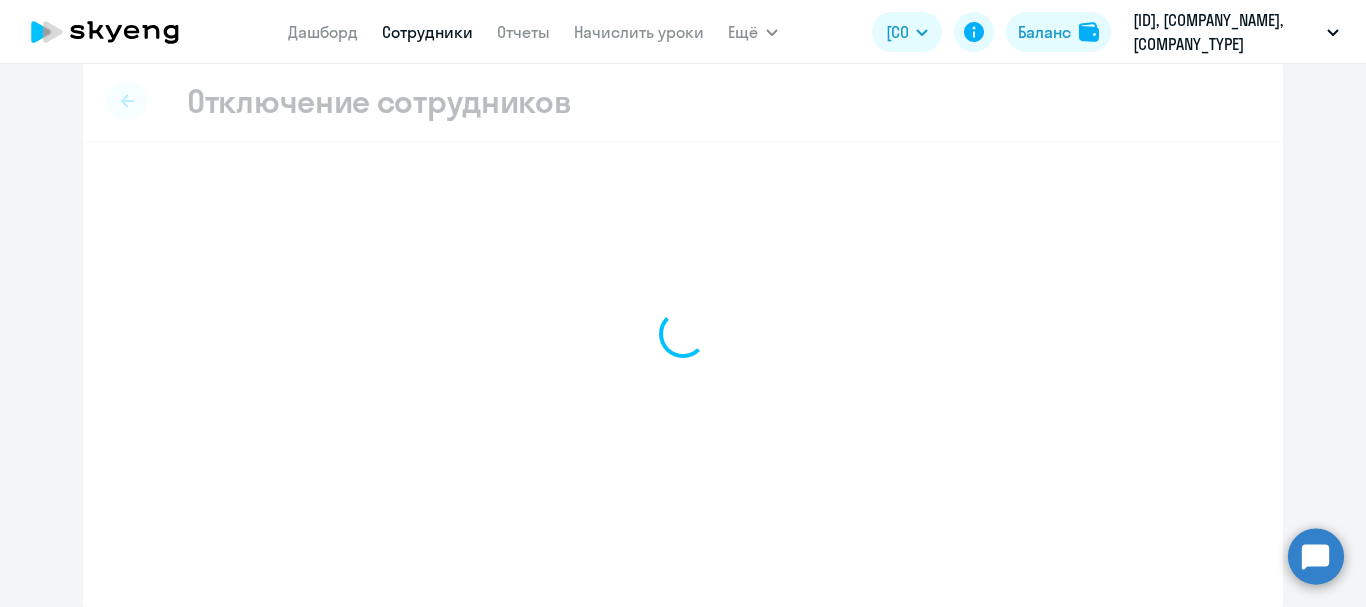 scroll, scrollTop: 19, scrollLeft: 0, axis: vertical 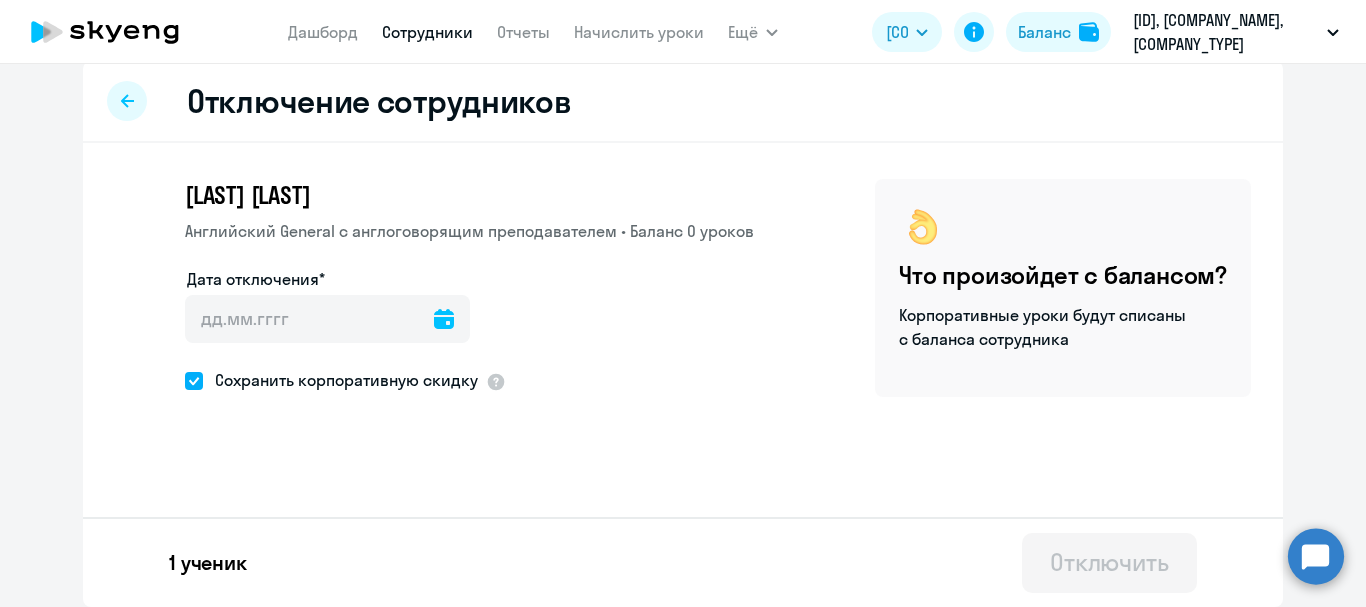 click at bounding box center (444, 319) 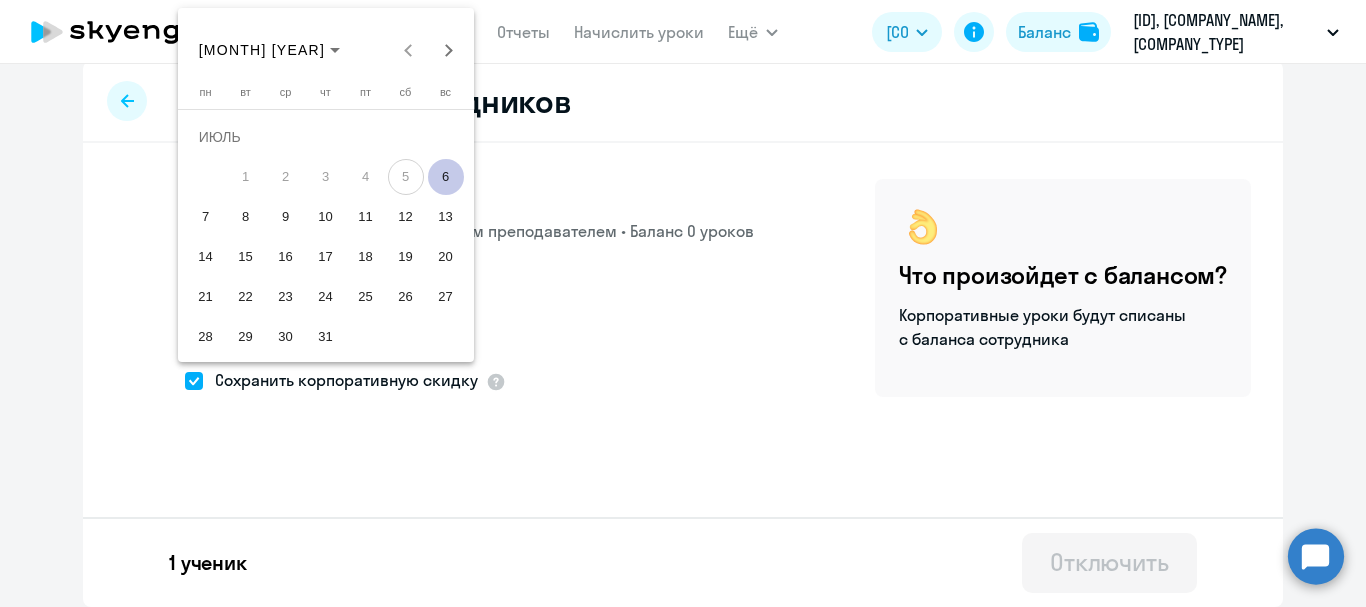 click on "6" at bounding box center [446, 177] 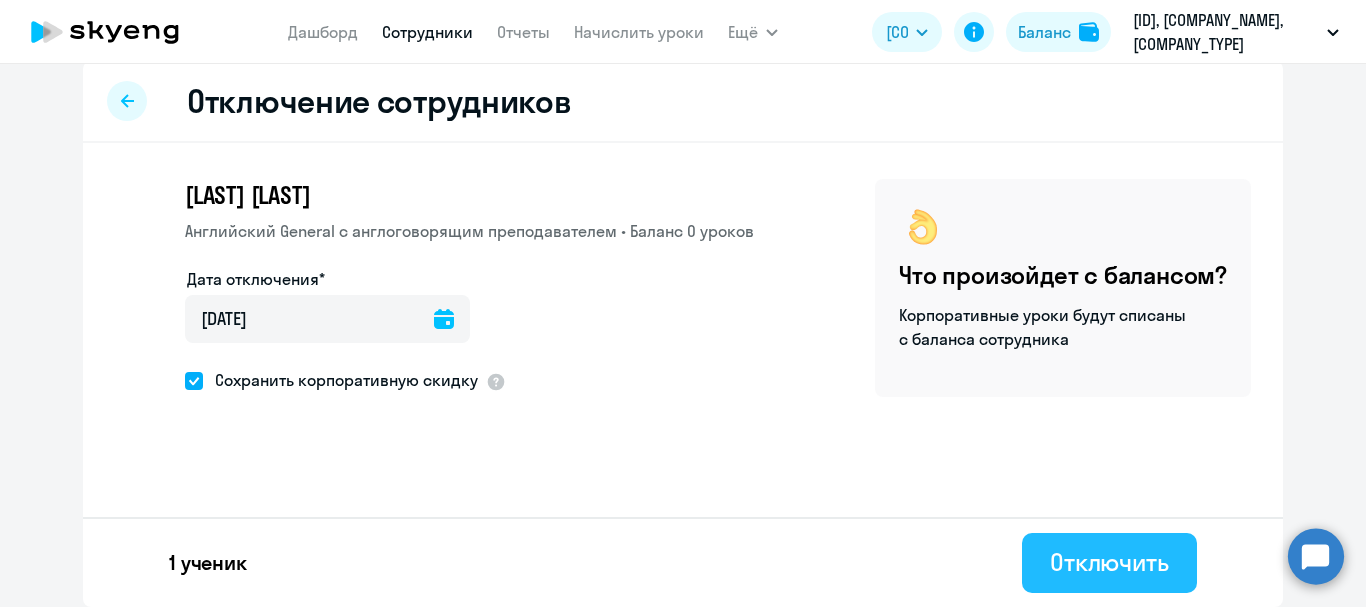 click on "Отключить" at bounding box center (1109, 562) 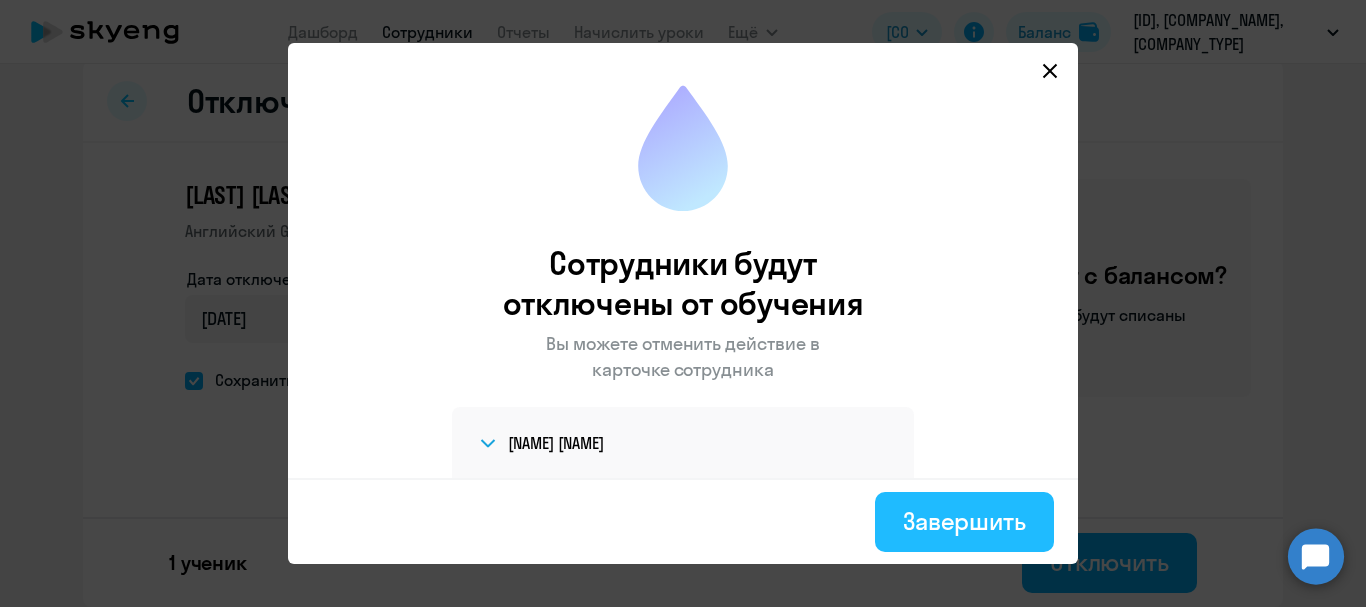 click on "Завершить" at bounding box center (964, 521) 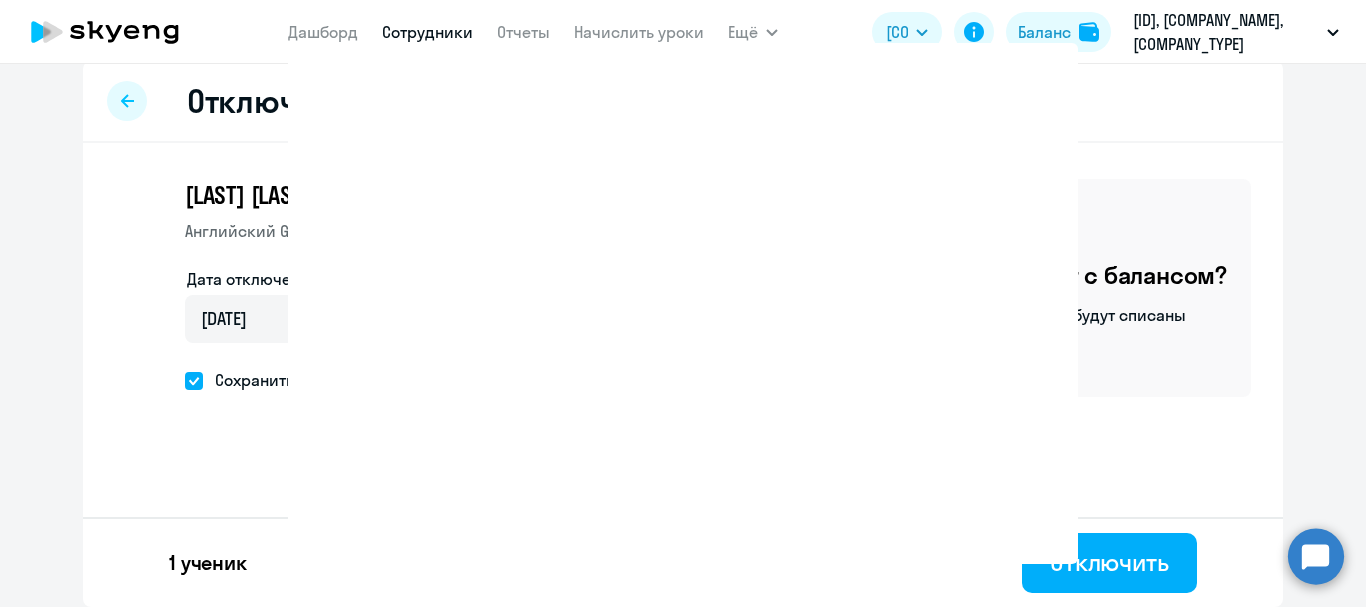 scroll, scrollTop: 0, scrollLeft: 0, axis: both 